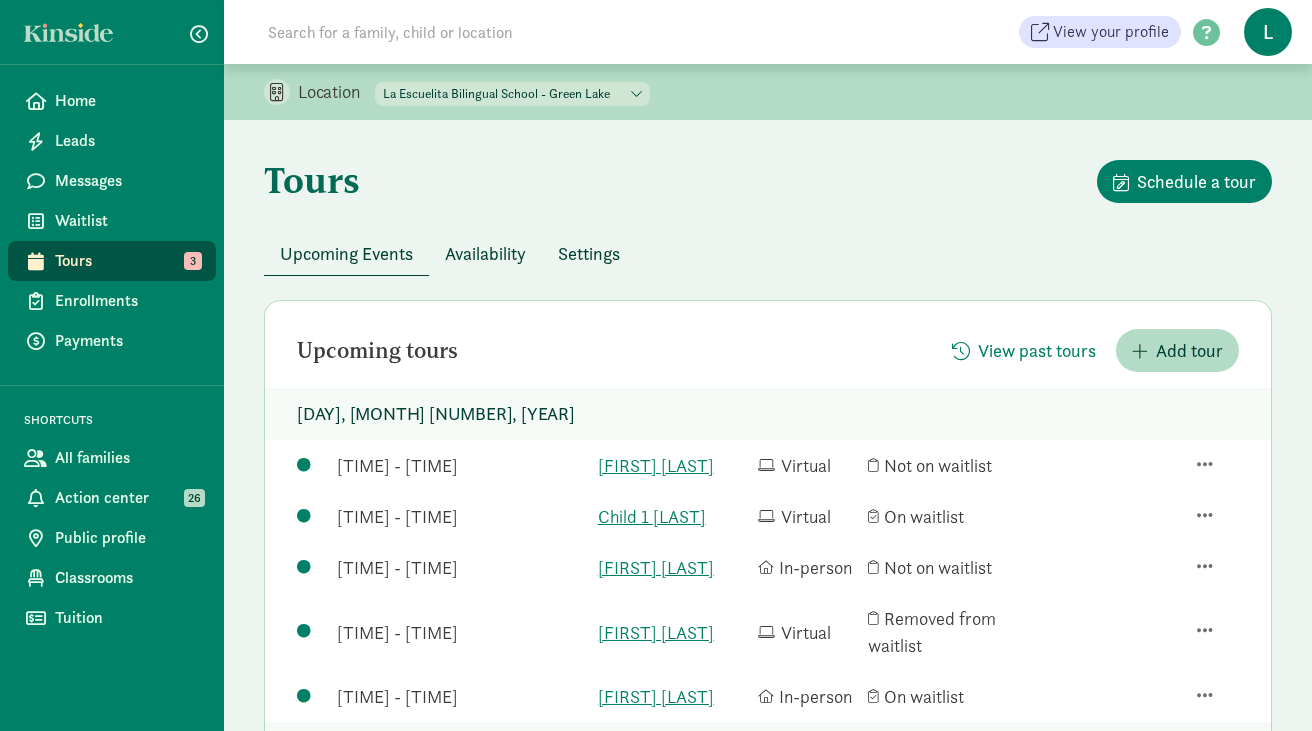 scroll, scrollTop: 307, scrollLeft: 0, axis: vertical 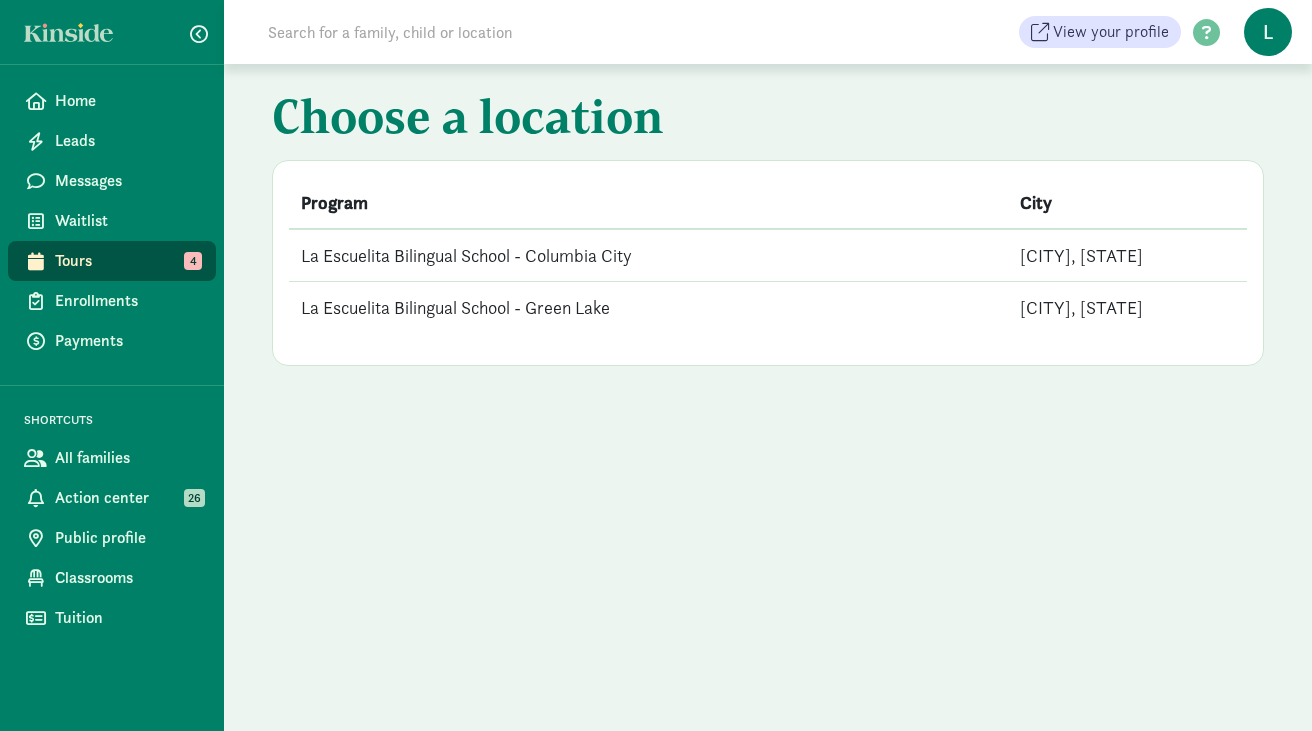click on "La Escuelita Bilingual School - Green Lake" at bounding box center (648, 308) 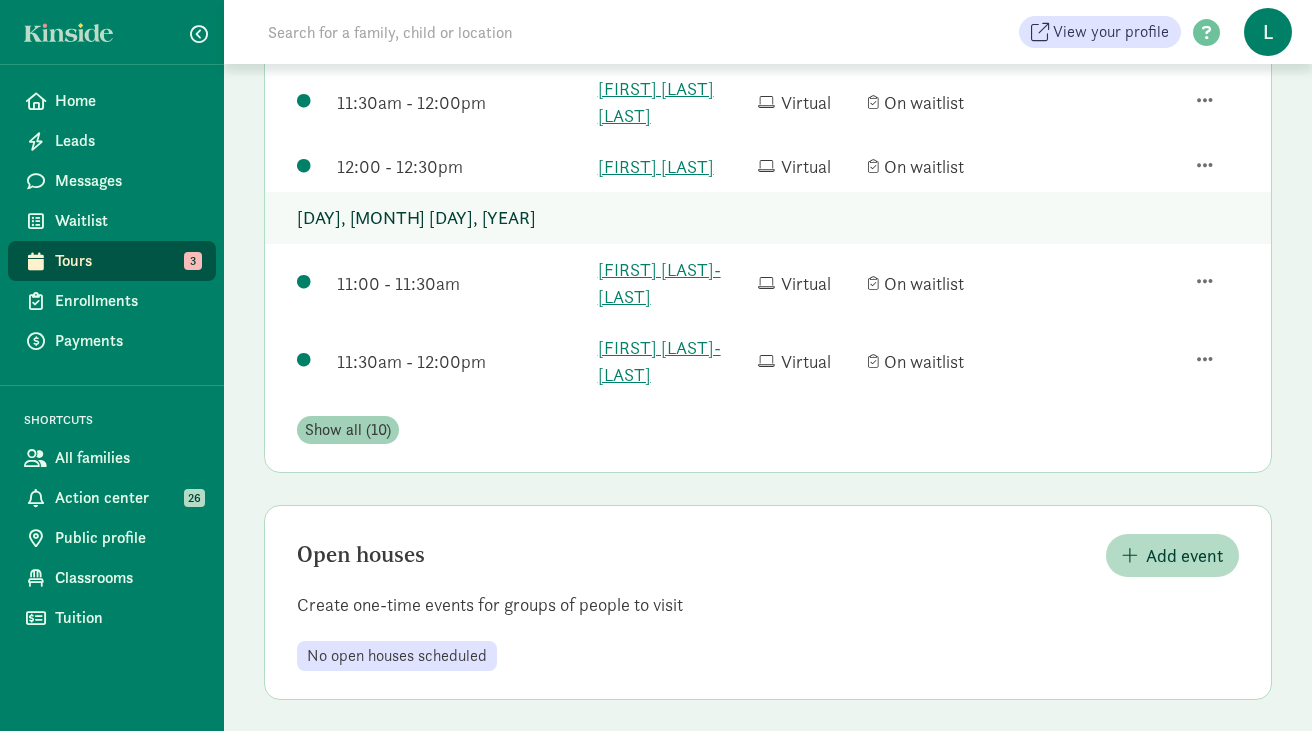 scroll, scrollTop: 767, scrollLeft: 0, axis: vertical 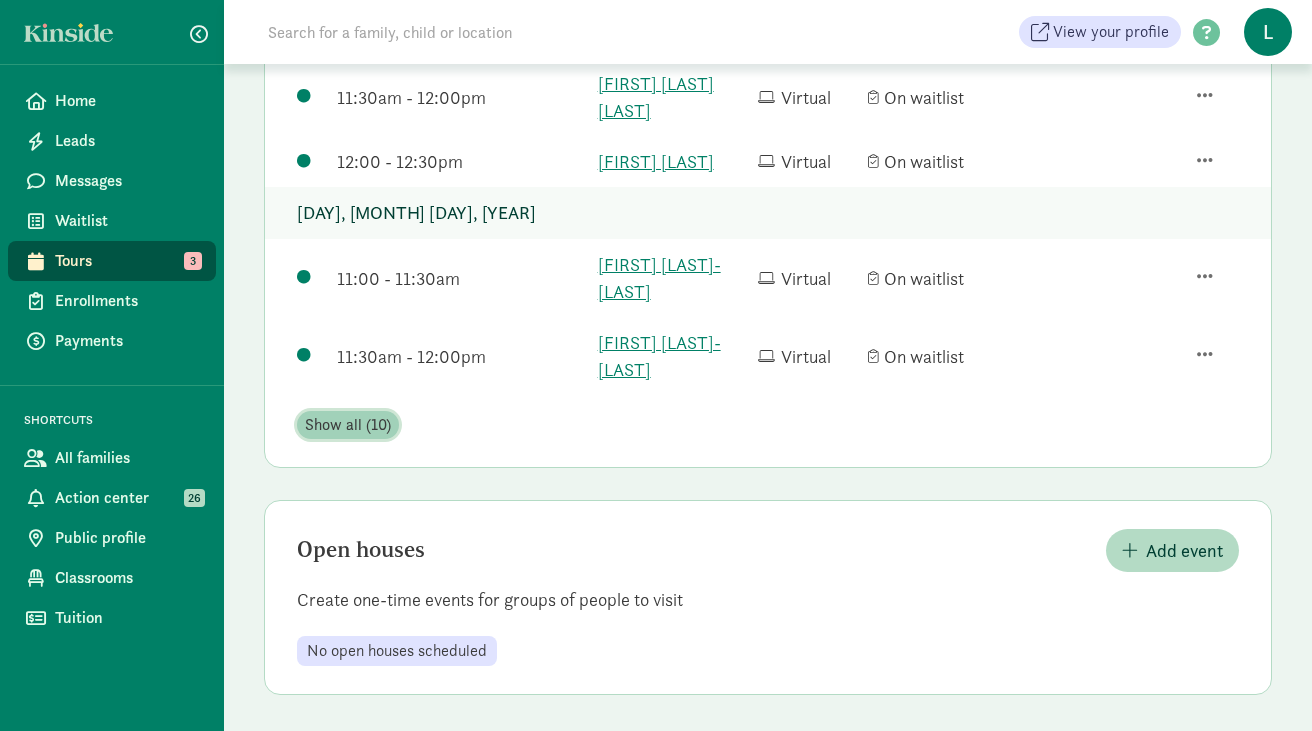 click on "Show all (10)" at bounding box center (348, 425) 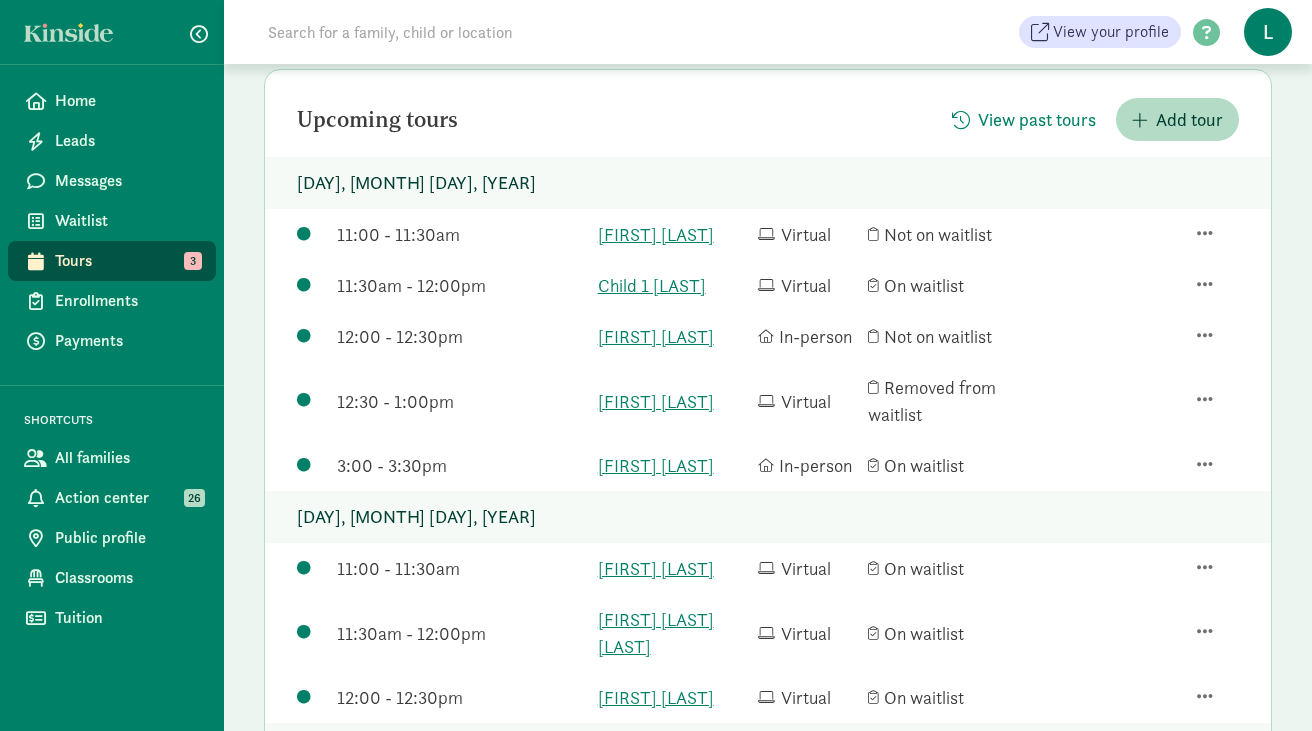 scroll, scrollTop: 241, scrollLeft: 0, axis: vertical 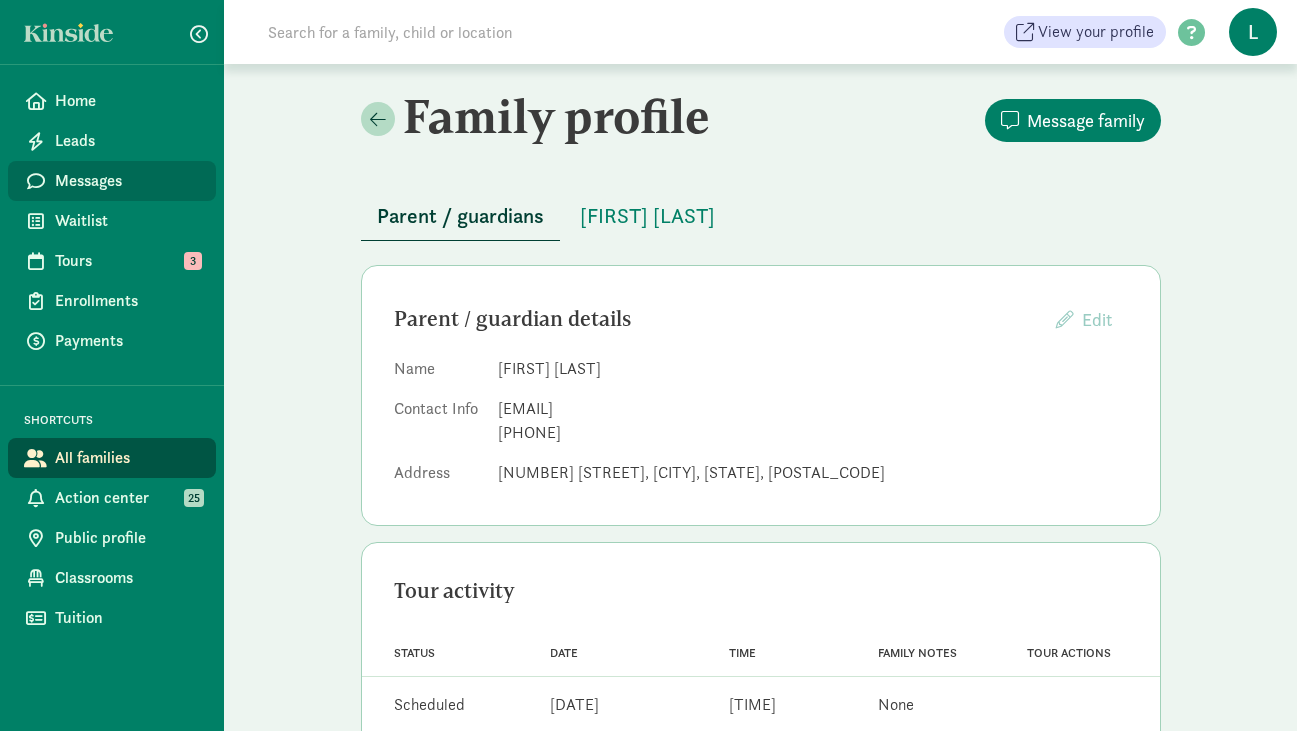 click on "Messages" at bounding box center (127, 181) 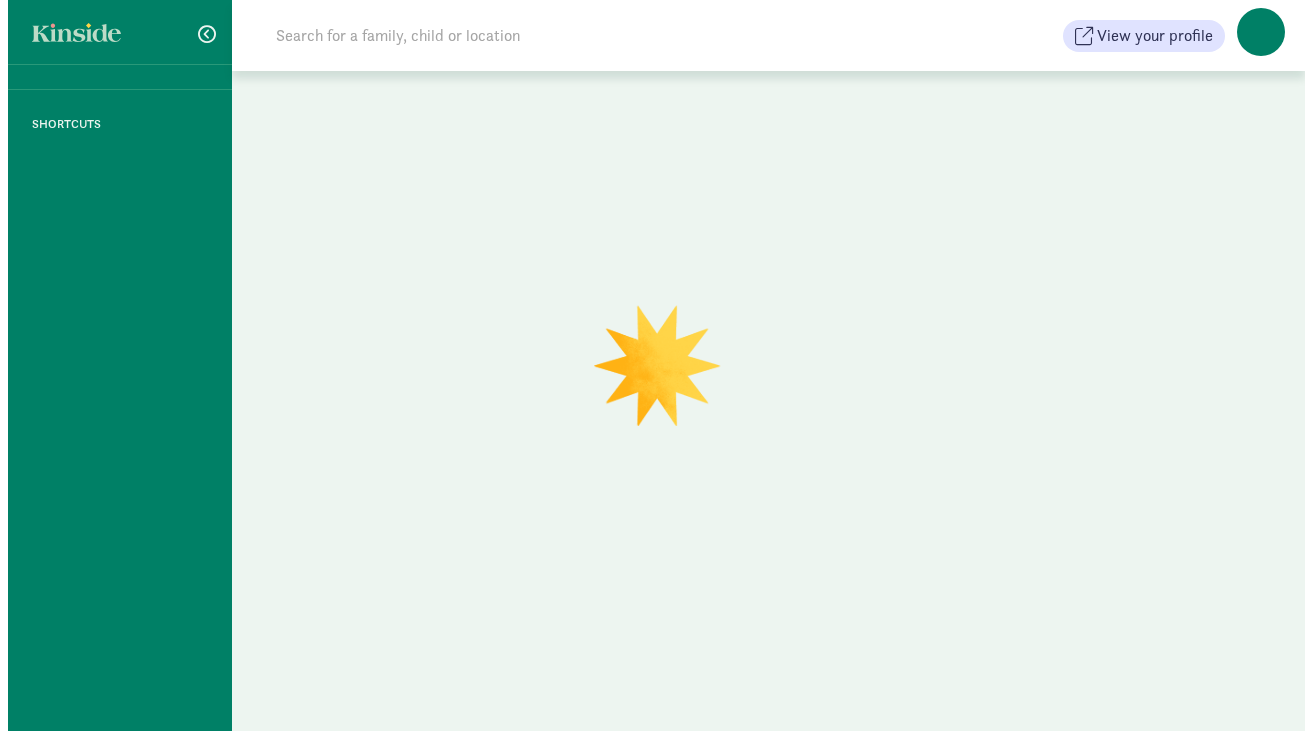 scroll, scrollTop: 0, scrollLeft: 0, axis: both 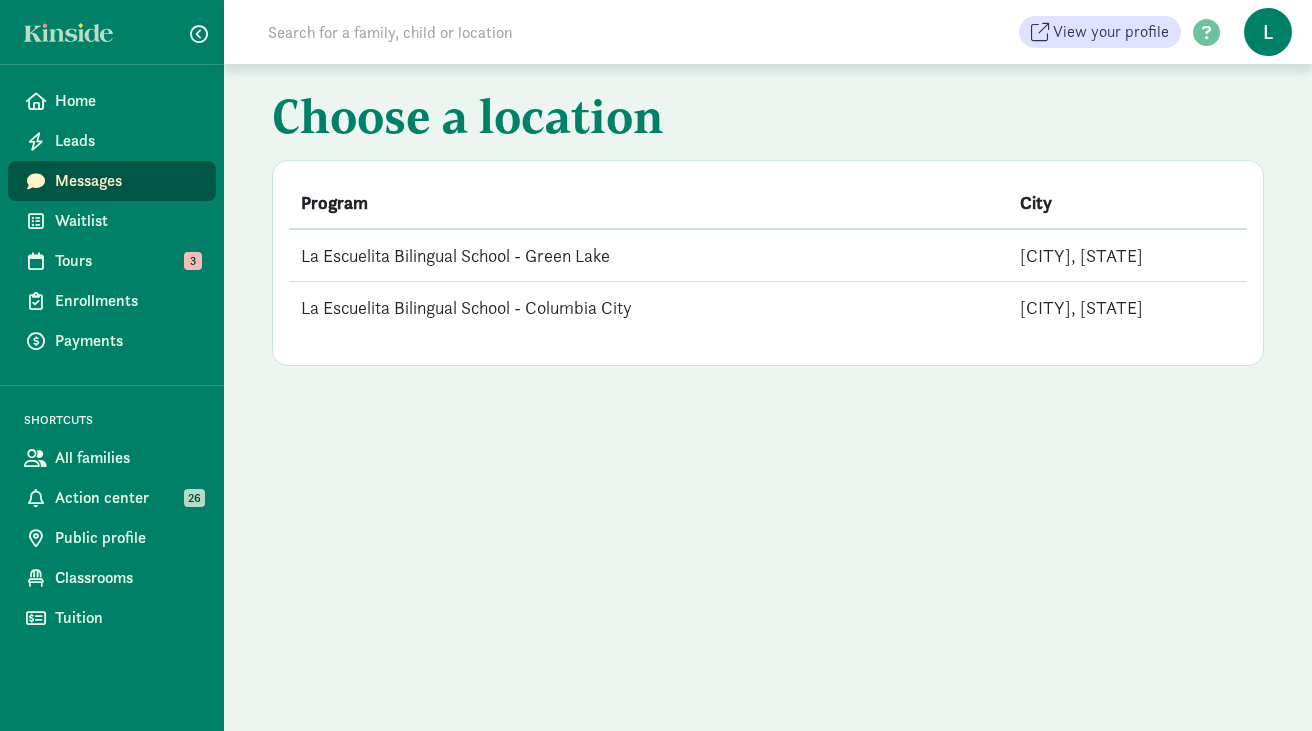 click on "La Escuelita Bilingual School - Green Lake" at bounding box center (648, 255) 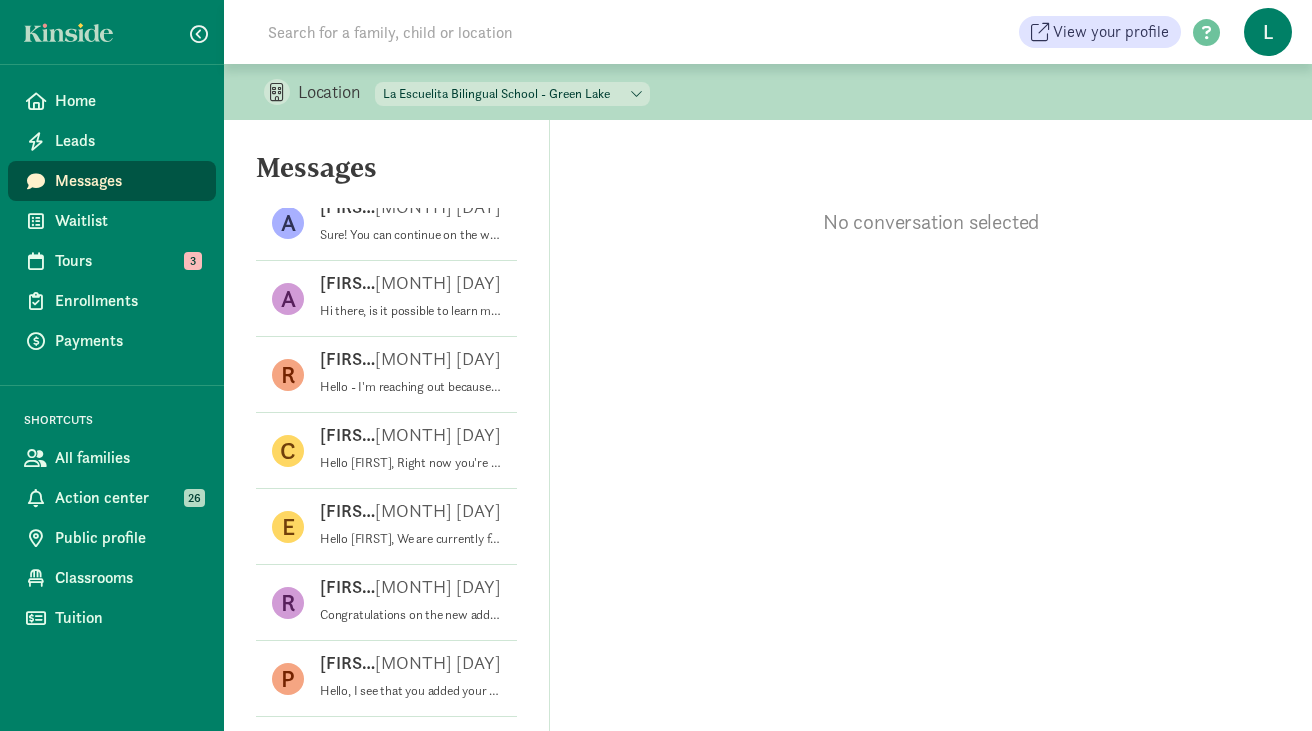 scroll, scrollTop: 2835, scrollLeft: 0, axis: vertical 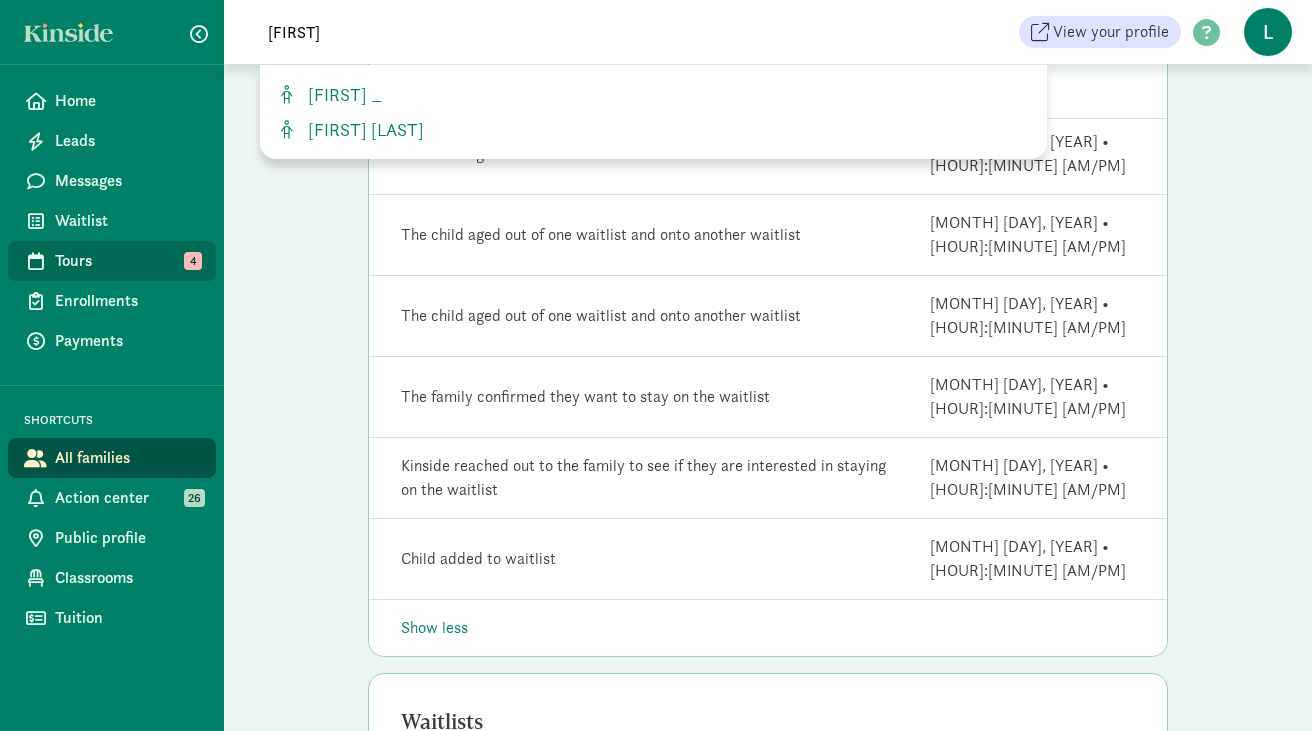 click on "Tours" at bounding box center (127, 261) 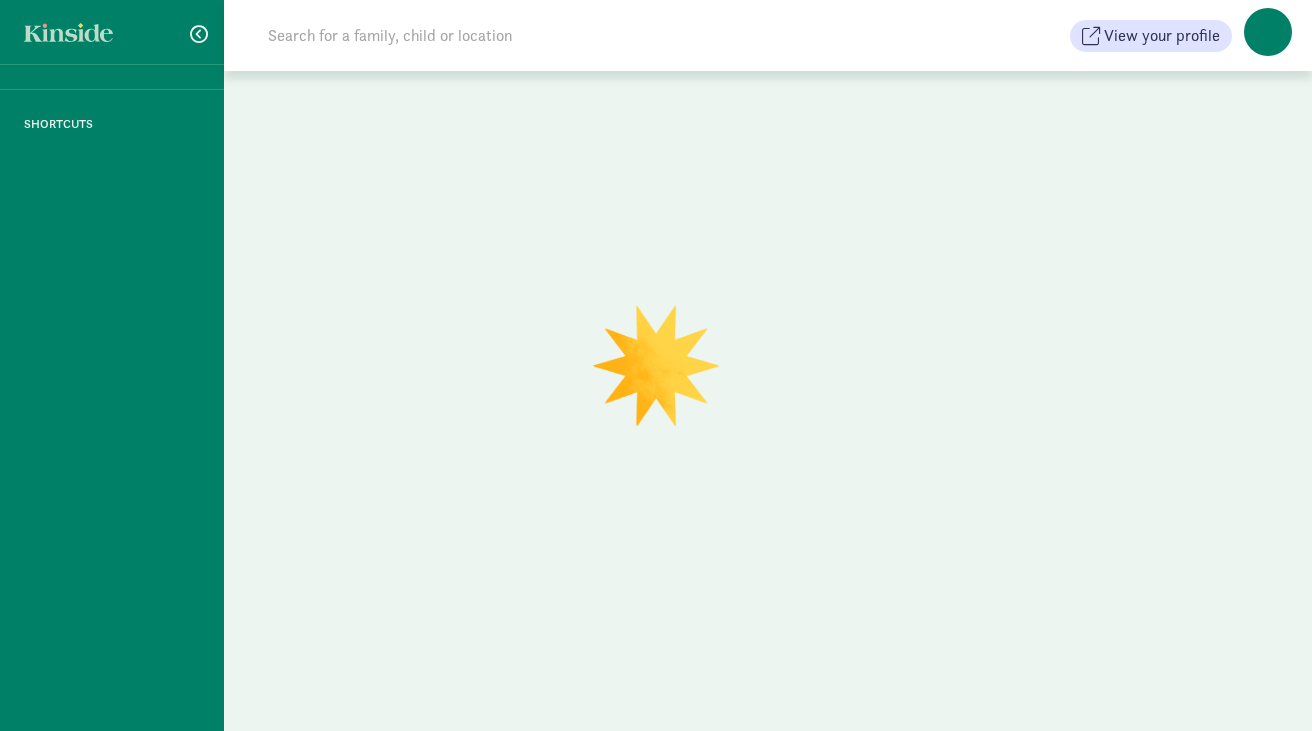 scroll, scrollTop: 0, scrollLeft: 0, axis: both 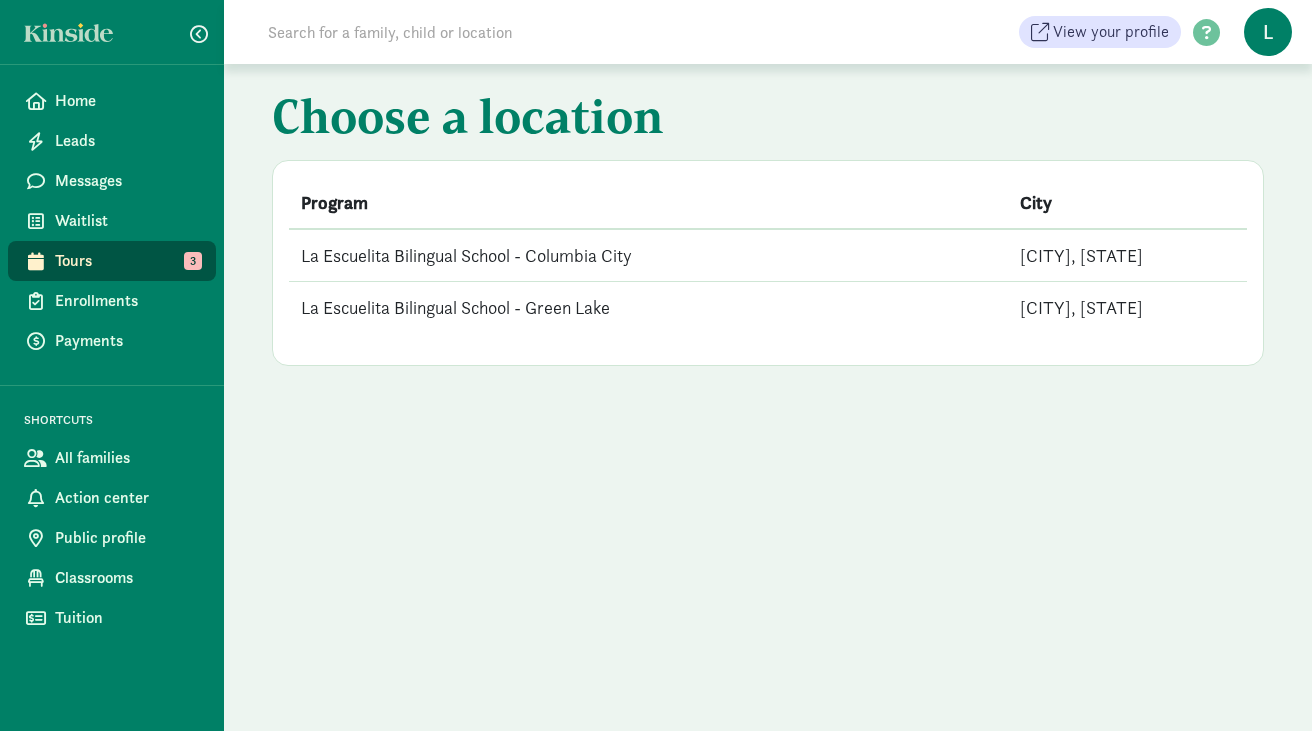 click on "La Escuelita Bilingual School - Green Lake" at bounding box center (648, 308) 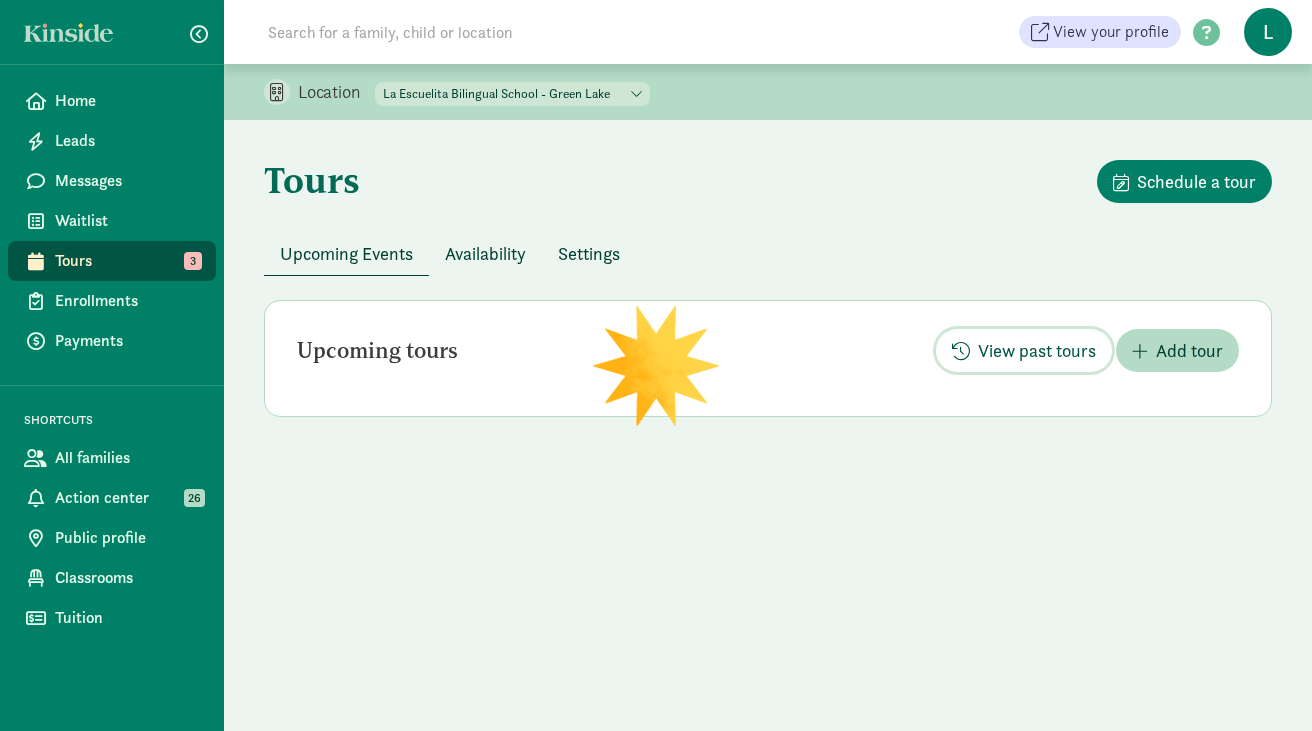 click on "View past tours" at bounding box center (1037, 350) 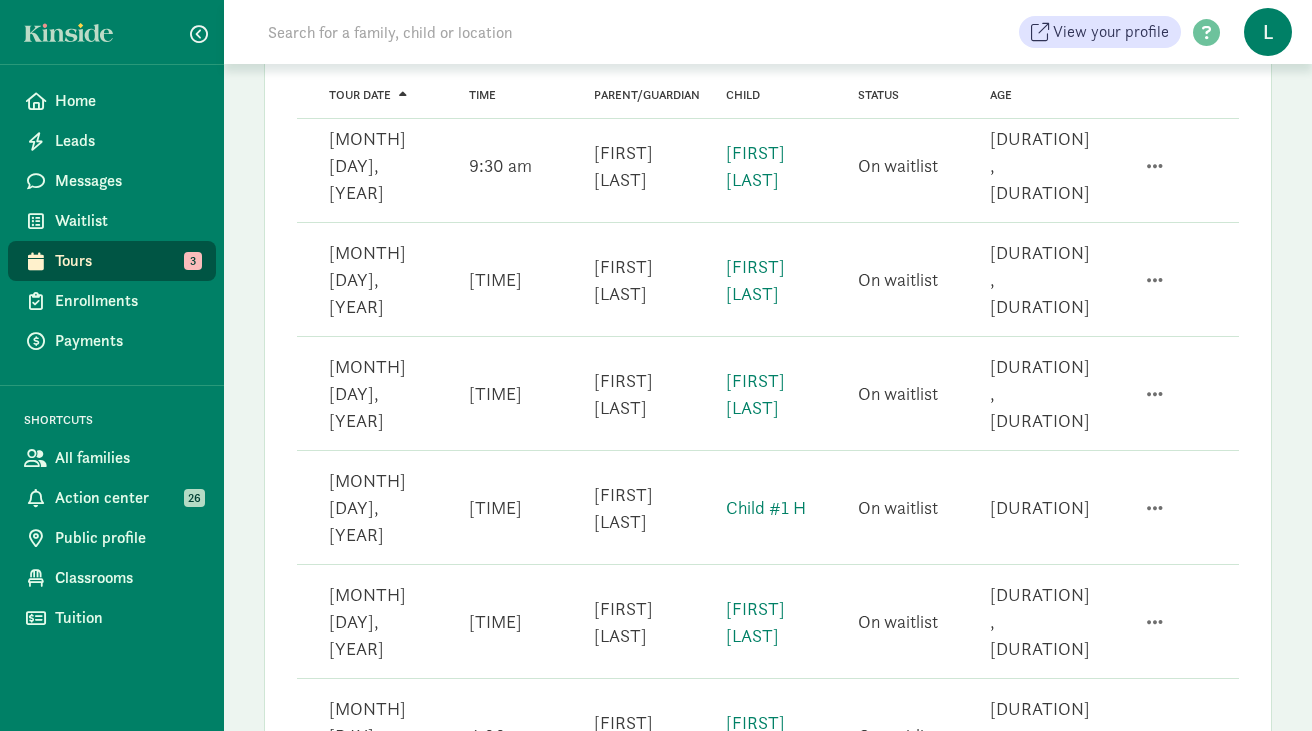 scroll, scrollTop: 954, scrollLeft: 0, axis: vertical 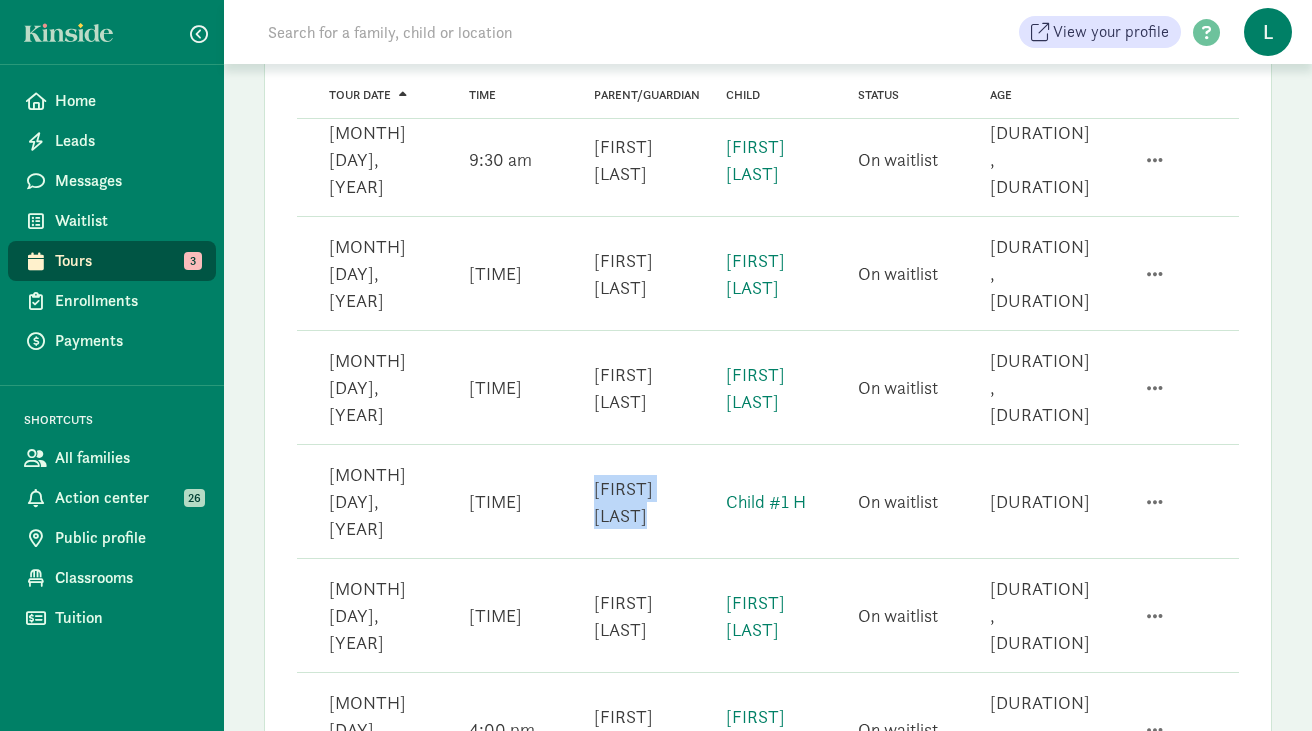 drag, startPoint x: 636, startPoint y: 224, endPoint x: 586, endPoint y: 198, distance: 56.35601 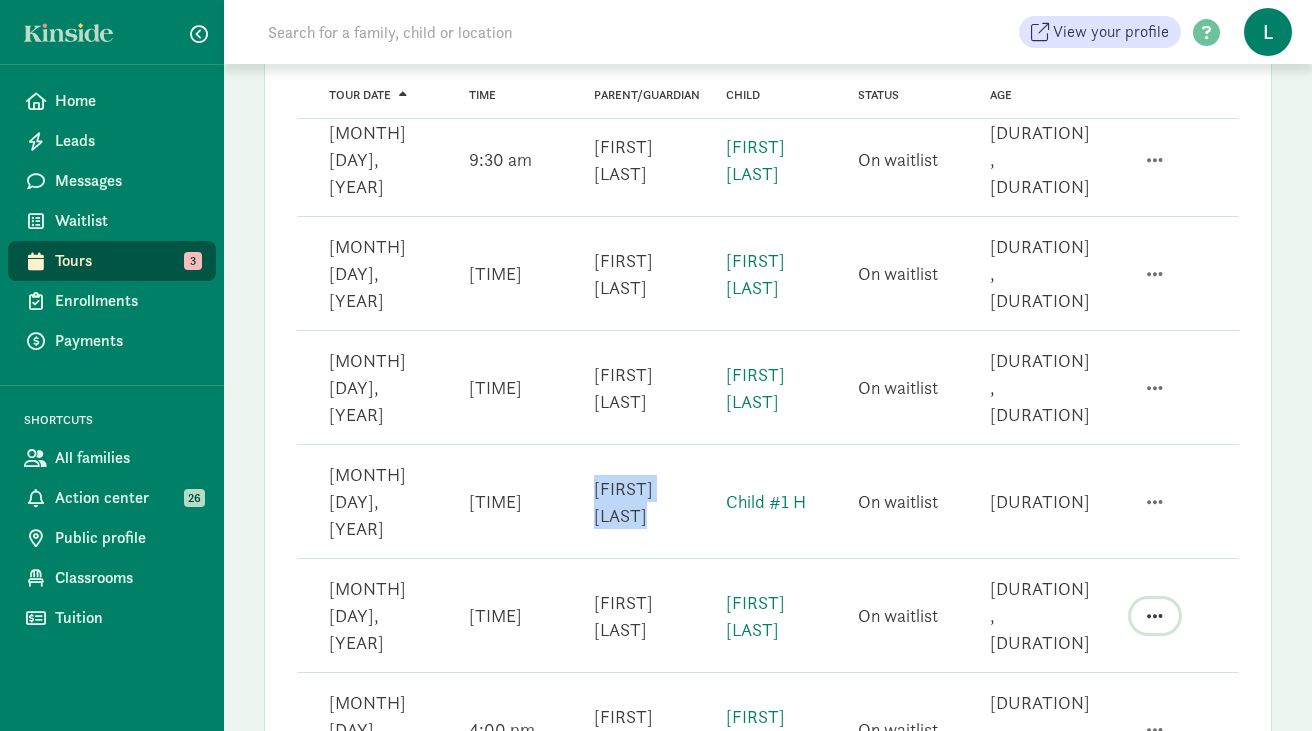 click at bounding box center [1155, 616] 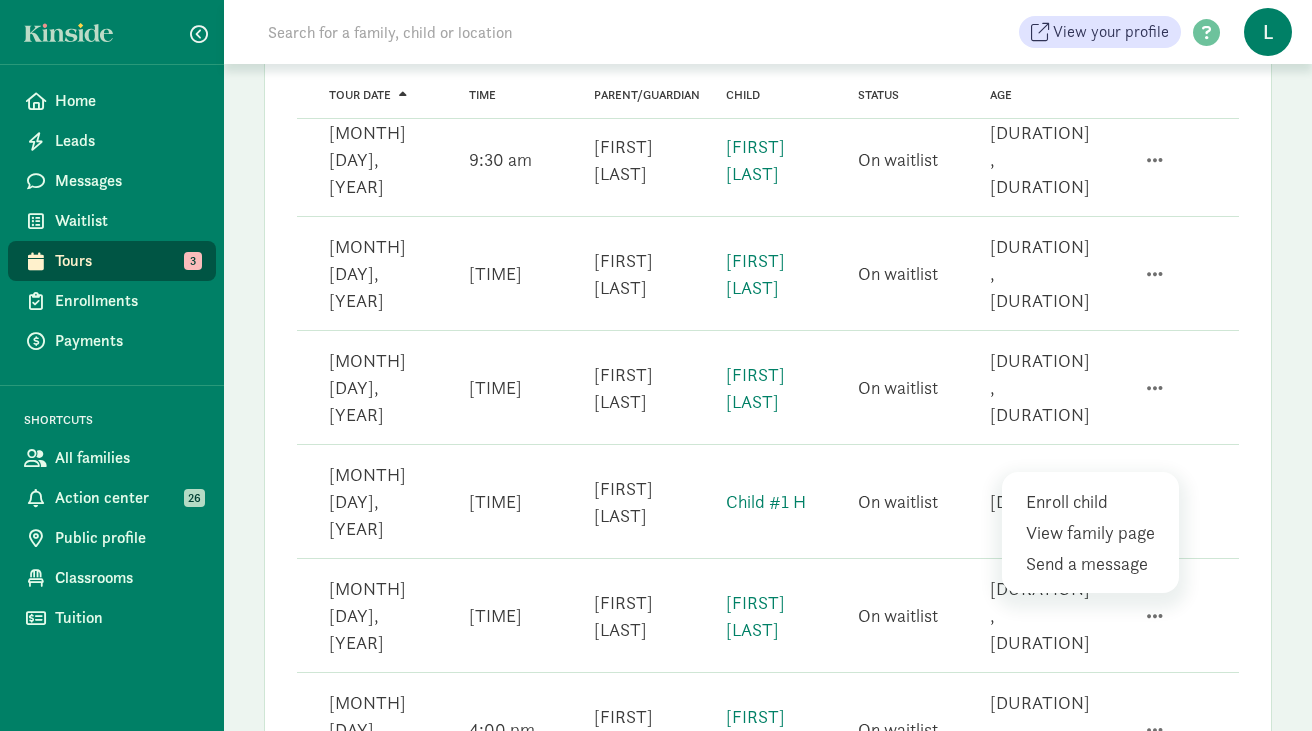 click 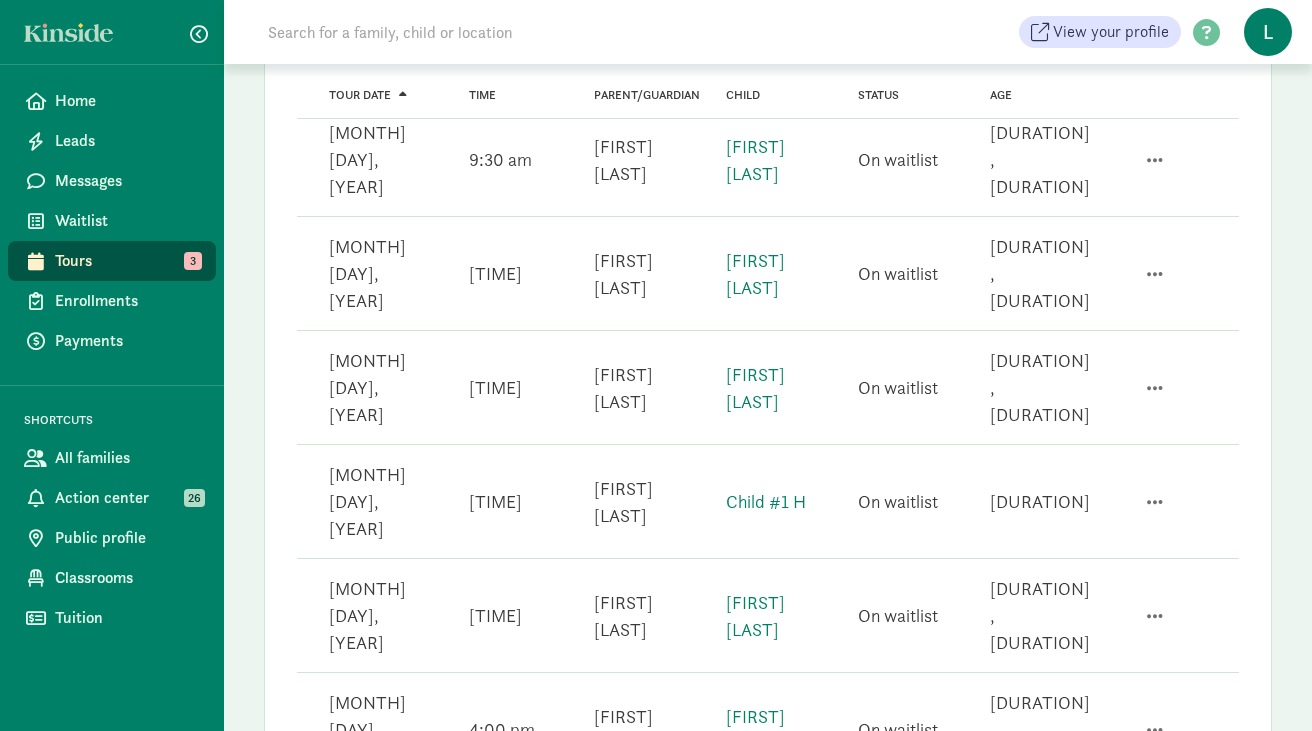 paste on "Margaret Hotle" 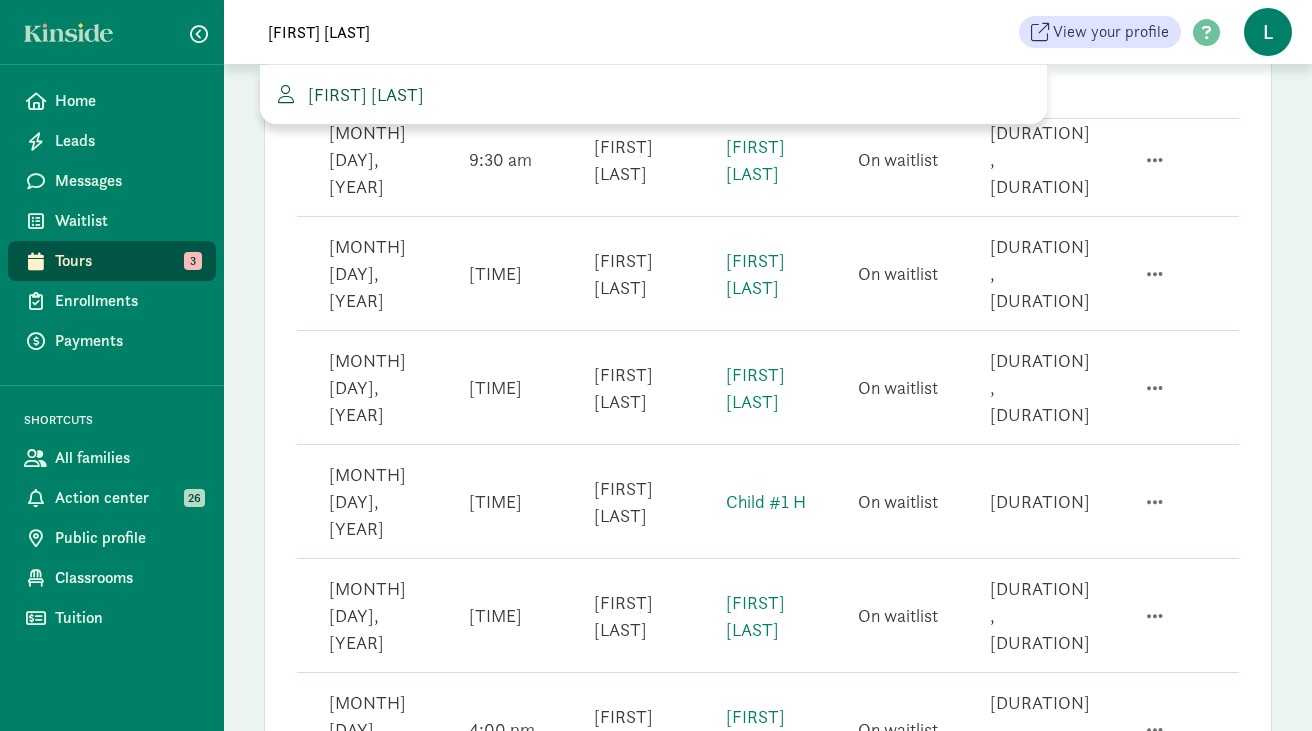 type on "Margaret Hotle" 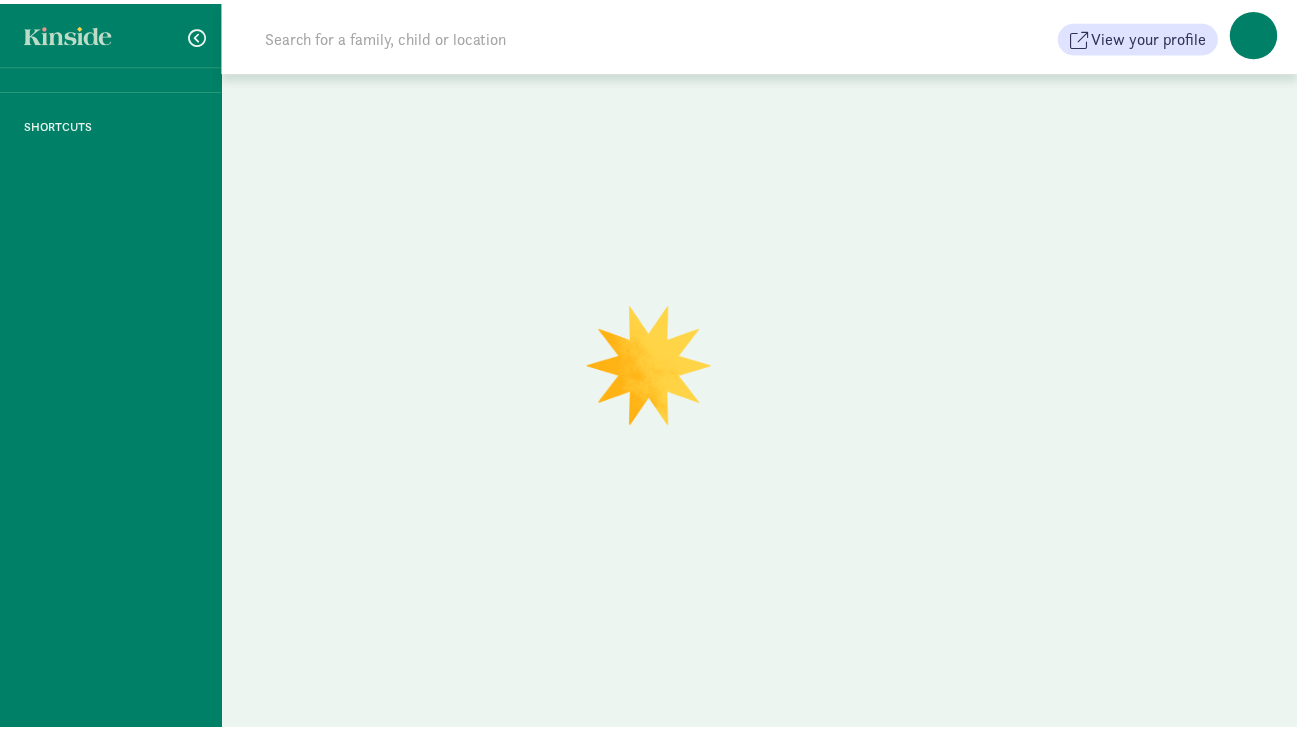 scroll, scrollTop: 0, scrollLeft: 0, axis: both 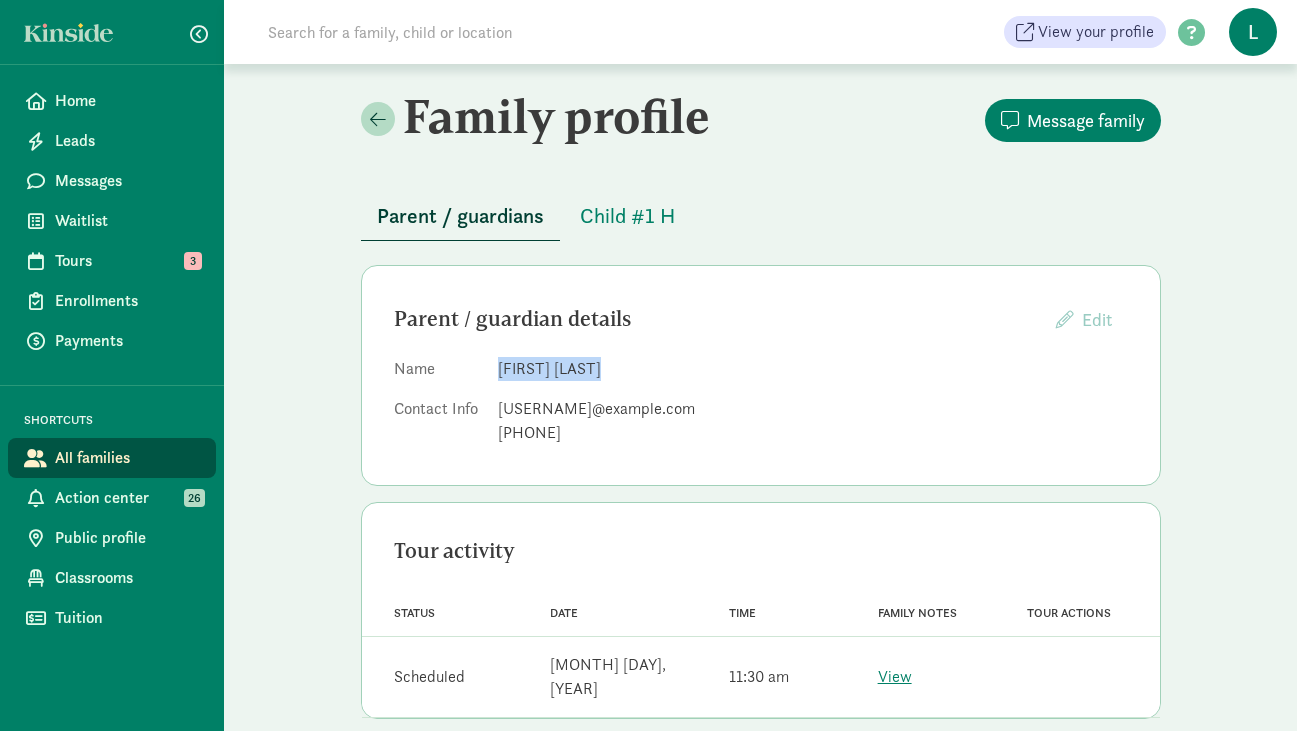 drag, startPoint x: 599, startPoint y: 368, endPoint x: 500, endPoint y: 367, distance: 99.00505 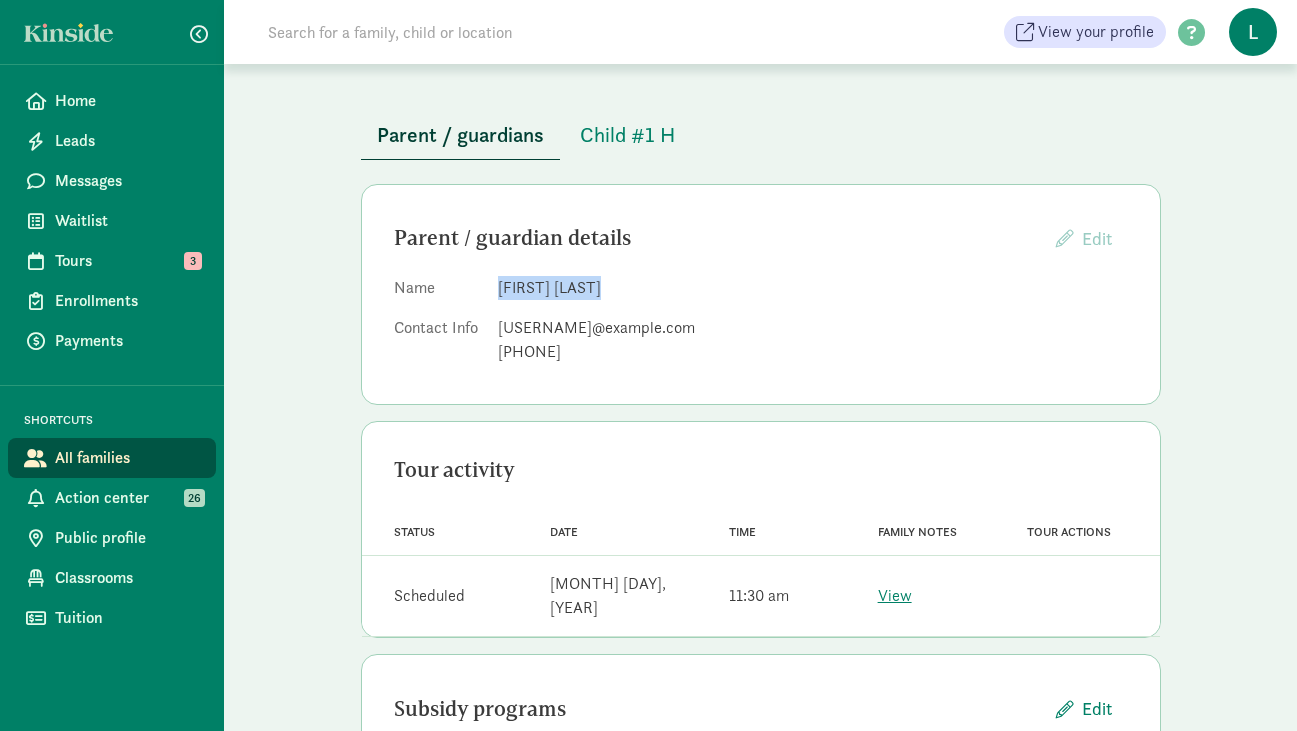 scroll, scrollTop: 0, scrollLeft: 0, axis: both 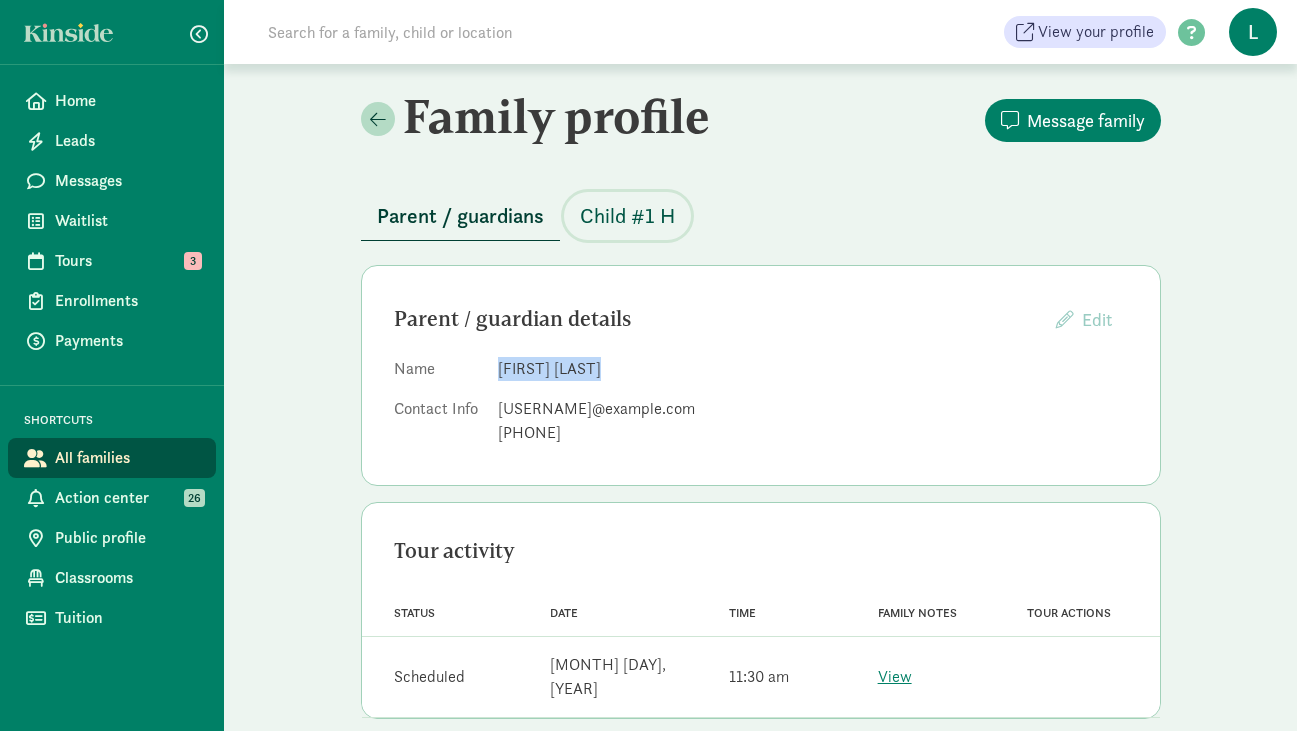 click on "Child #1 H" at bounding box center [627, 216] 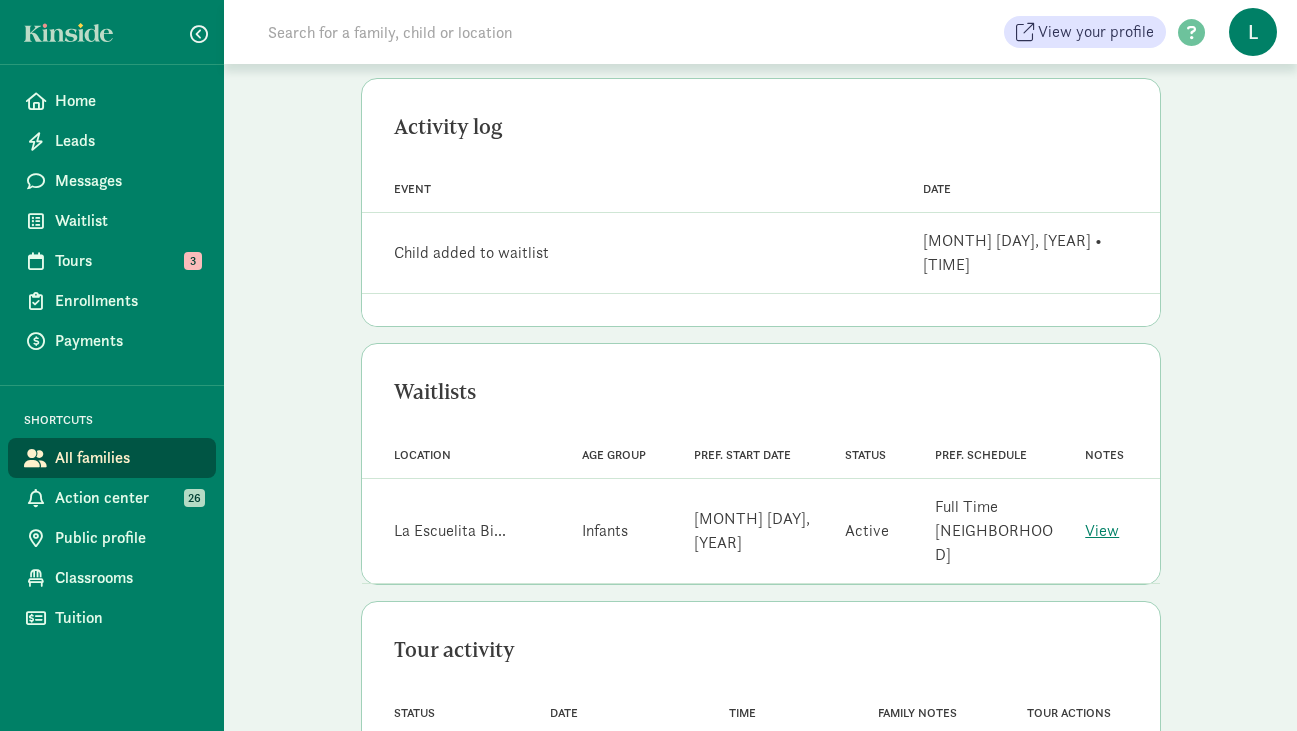 scroll, scrollTop: 568, scrollLeft: 0, axis: vertical 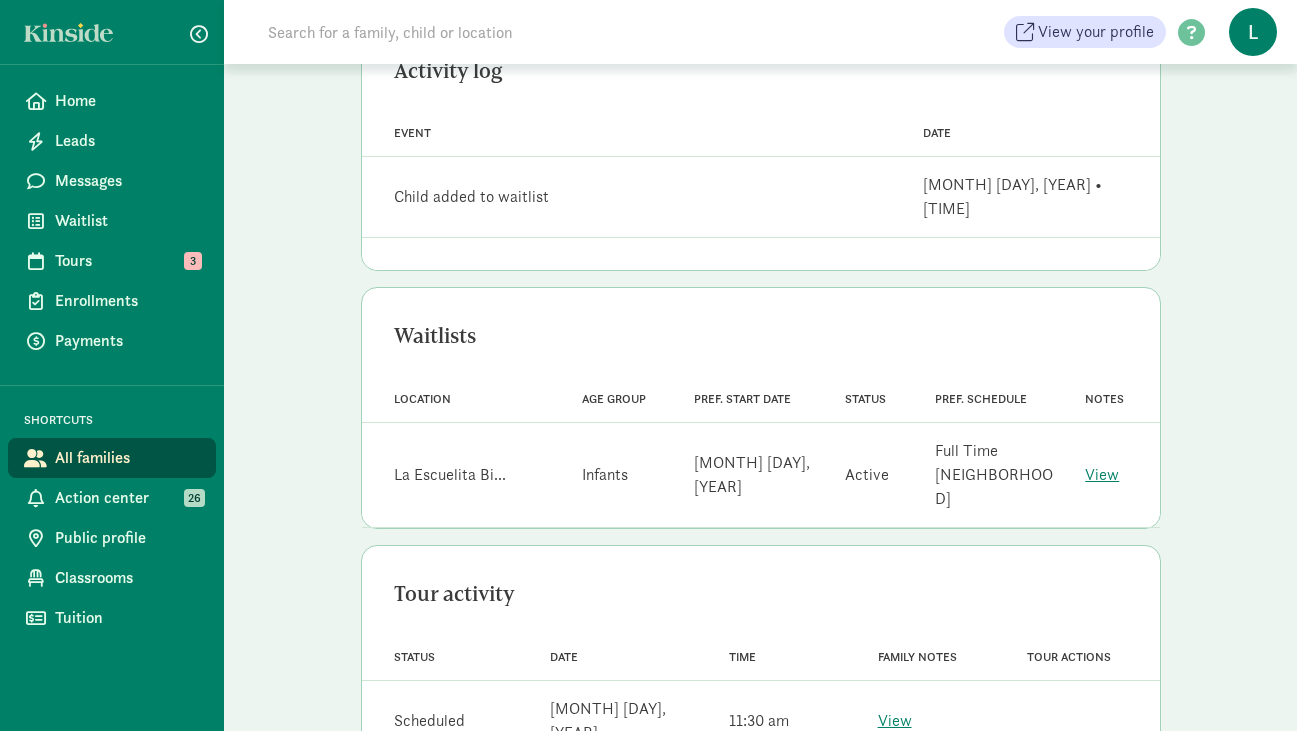 click on "View" at bounding box center [1102, 475] 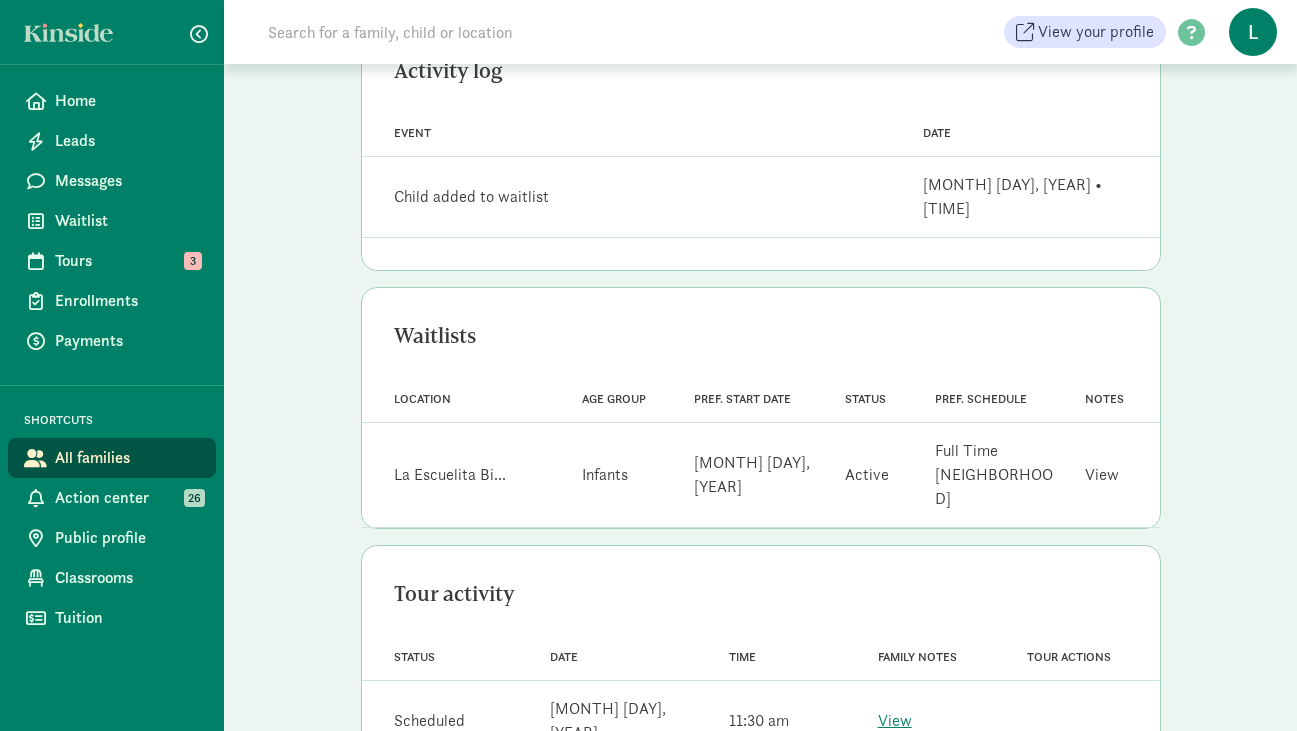 click on "View" 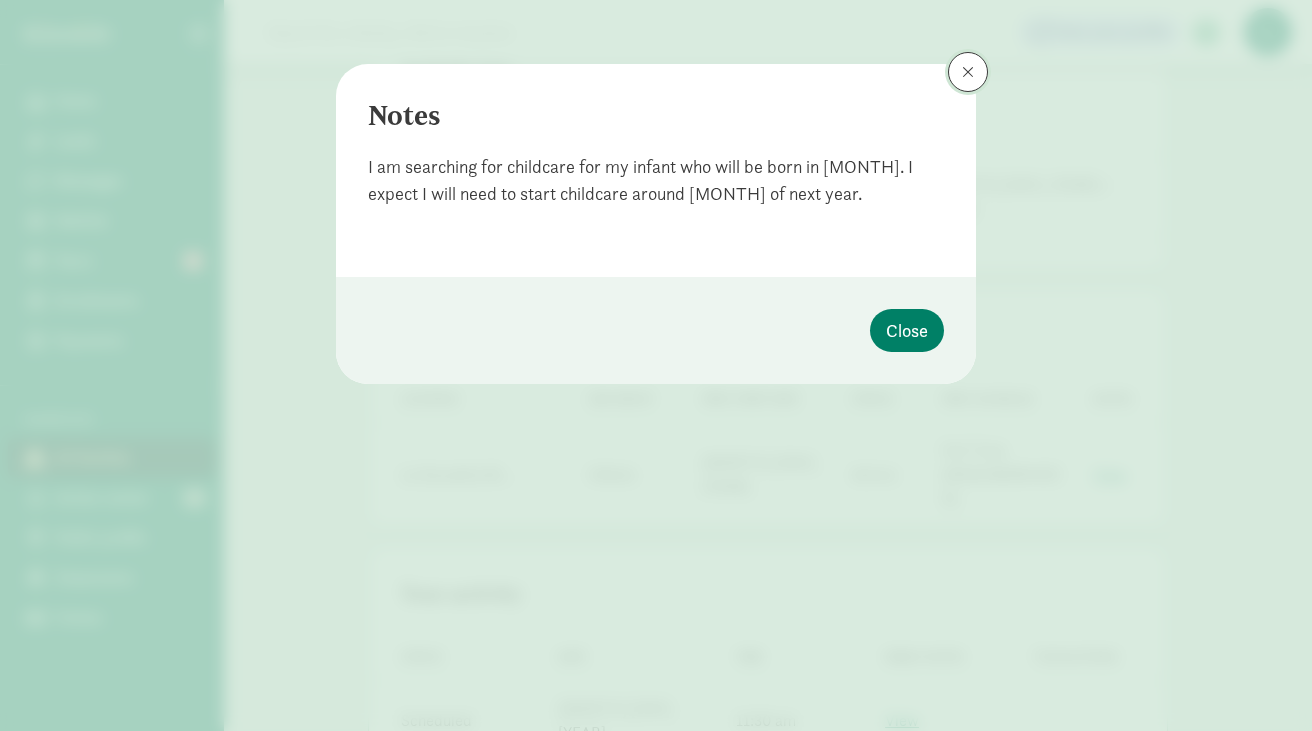 click at bounding box center [968, 72] 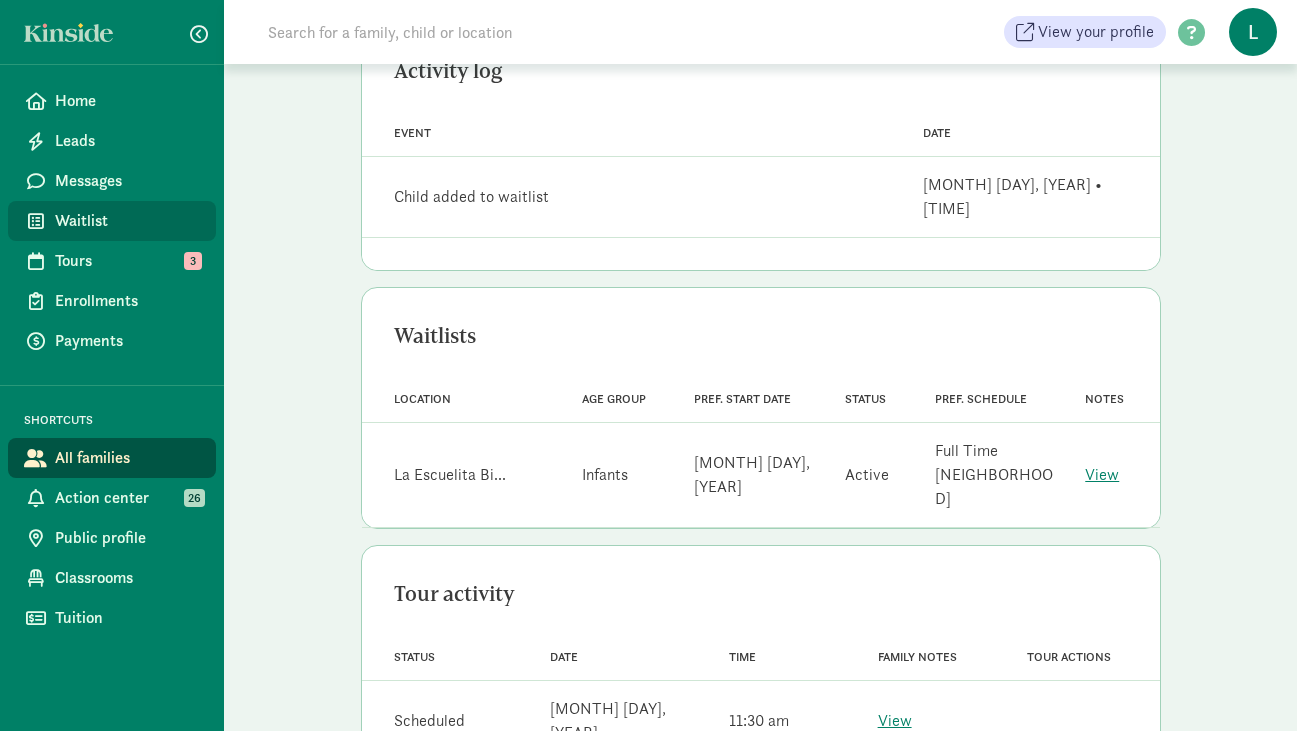 click on "Waitlist" at bounding box center [127, 221] 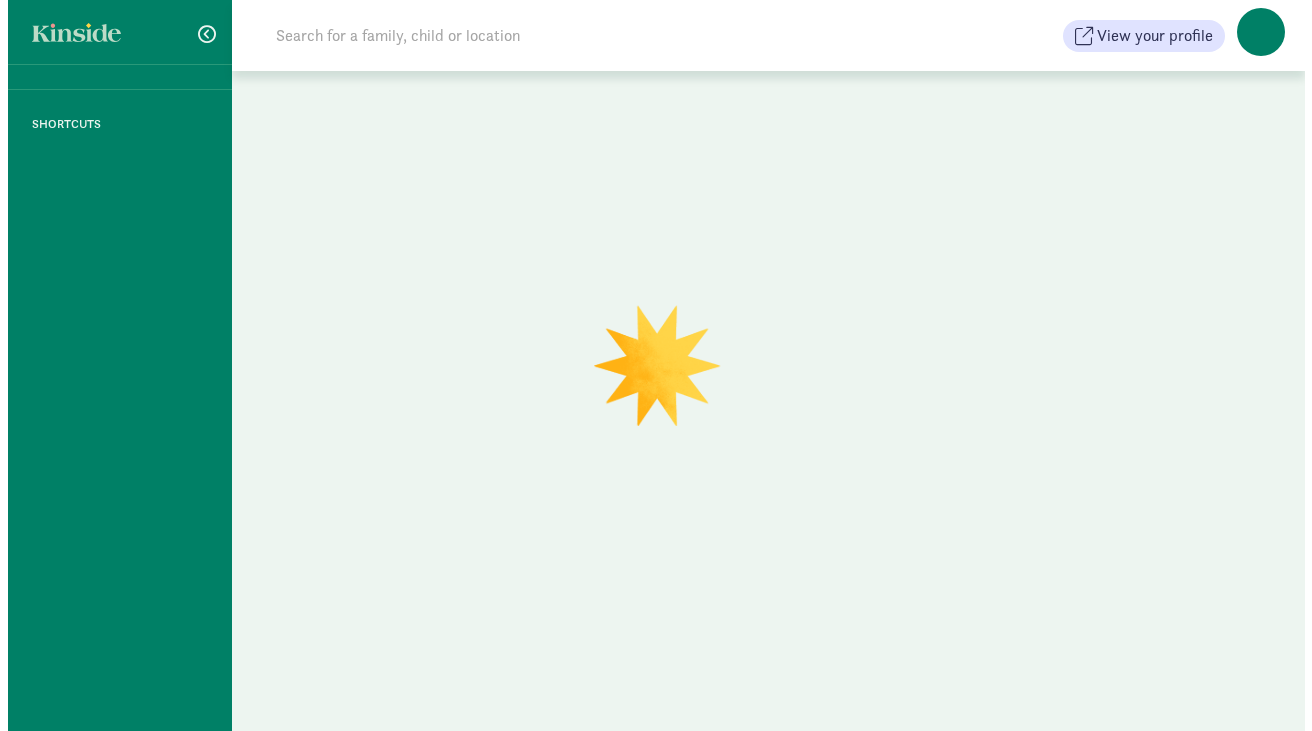 scroll, scrollTop: 0, scrollLeft: 0, axis: both 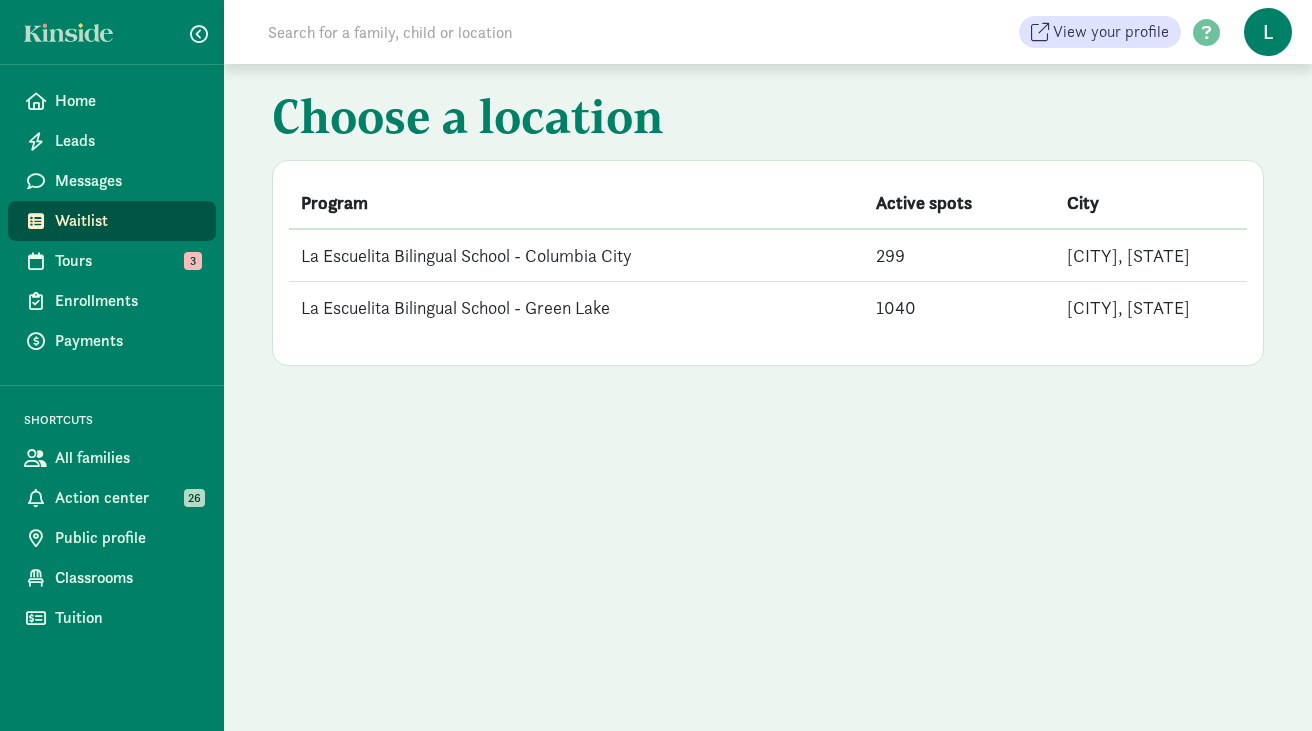 click on "La Escuelita Bilingual School - Green Lake" at bounding box center (576, 308) 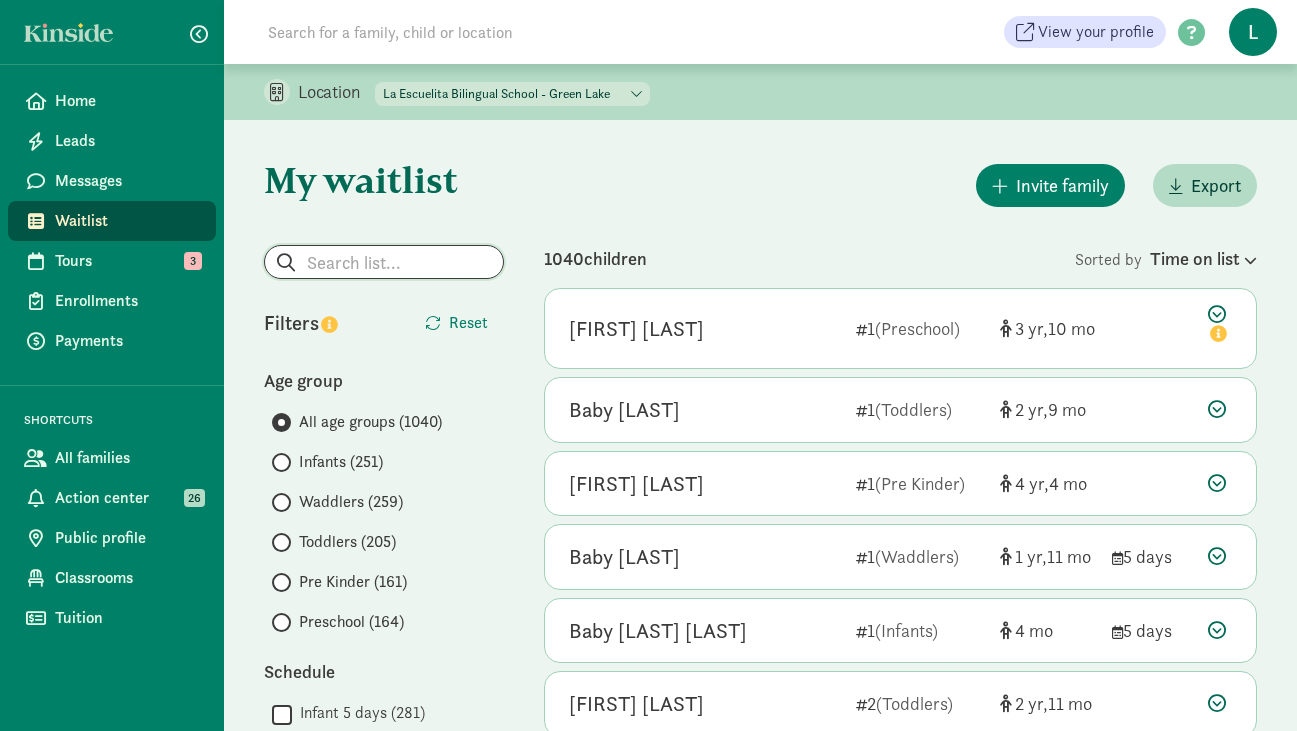 click 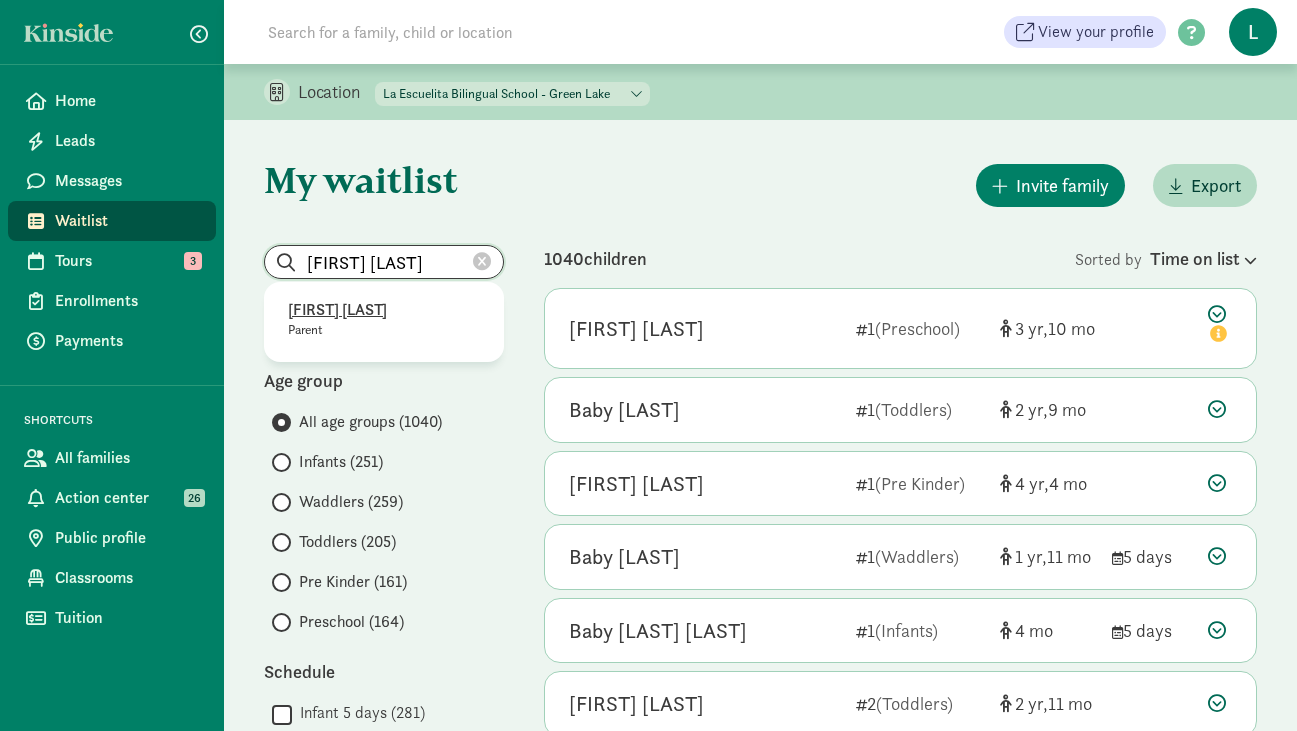 type on "Margaret Hotle" 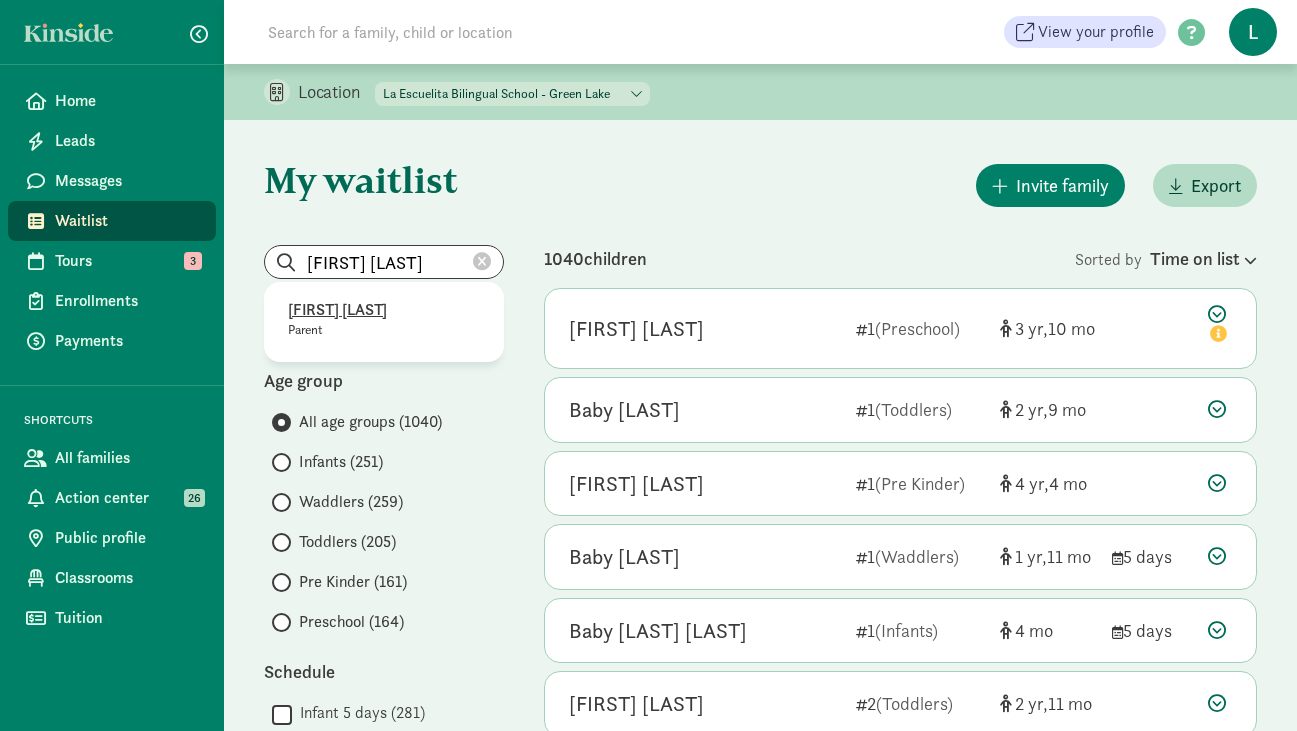 click on "[FIRST] [LAST]" at bounding box center (384, 310) 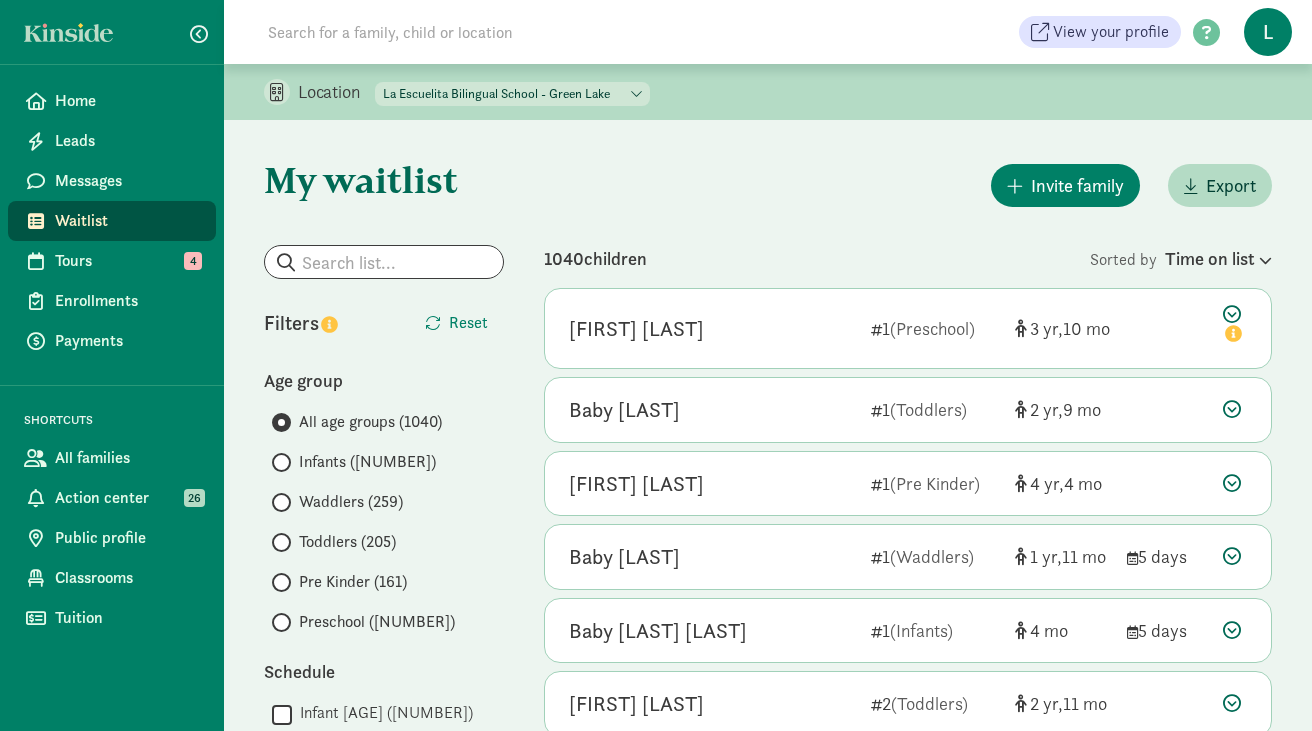 scroll, scrollTop: 0, scrollLeft: 0, axis: both 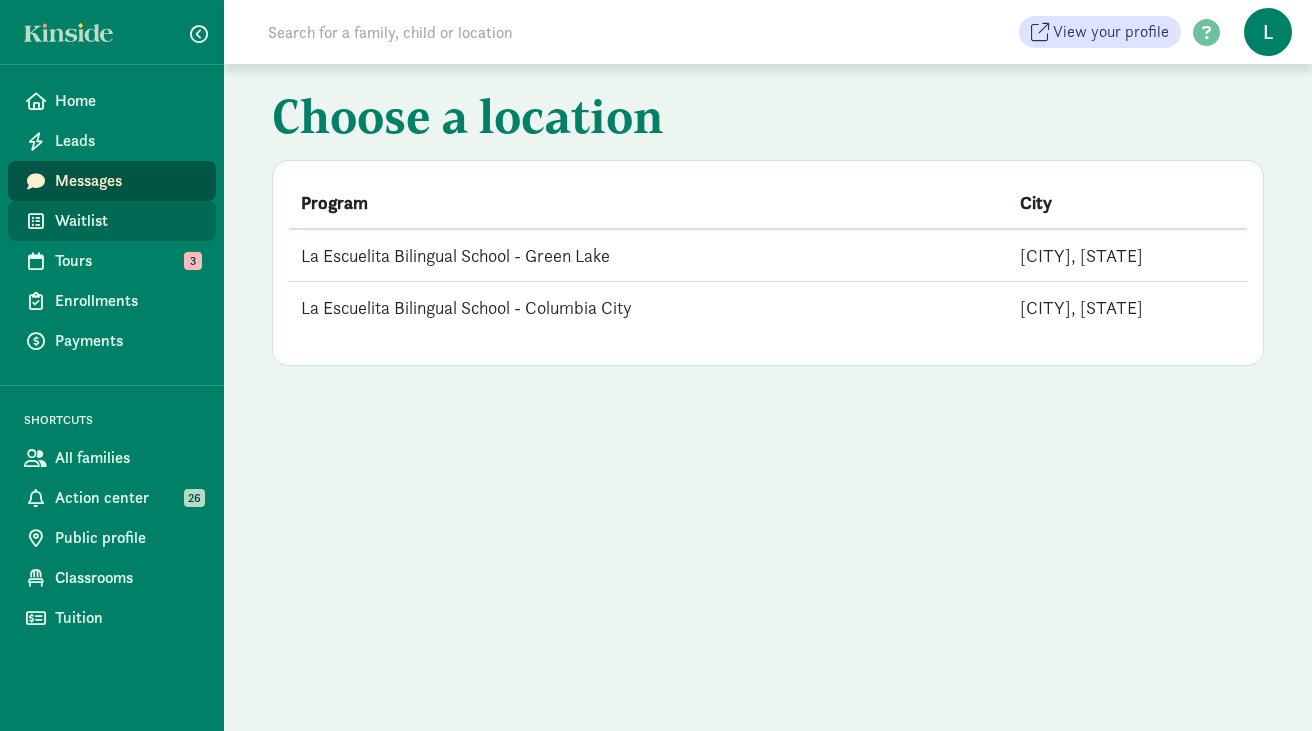 click on "Waitlist" at bounding box center (127, 221) 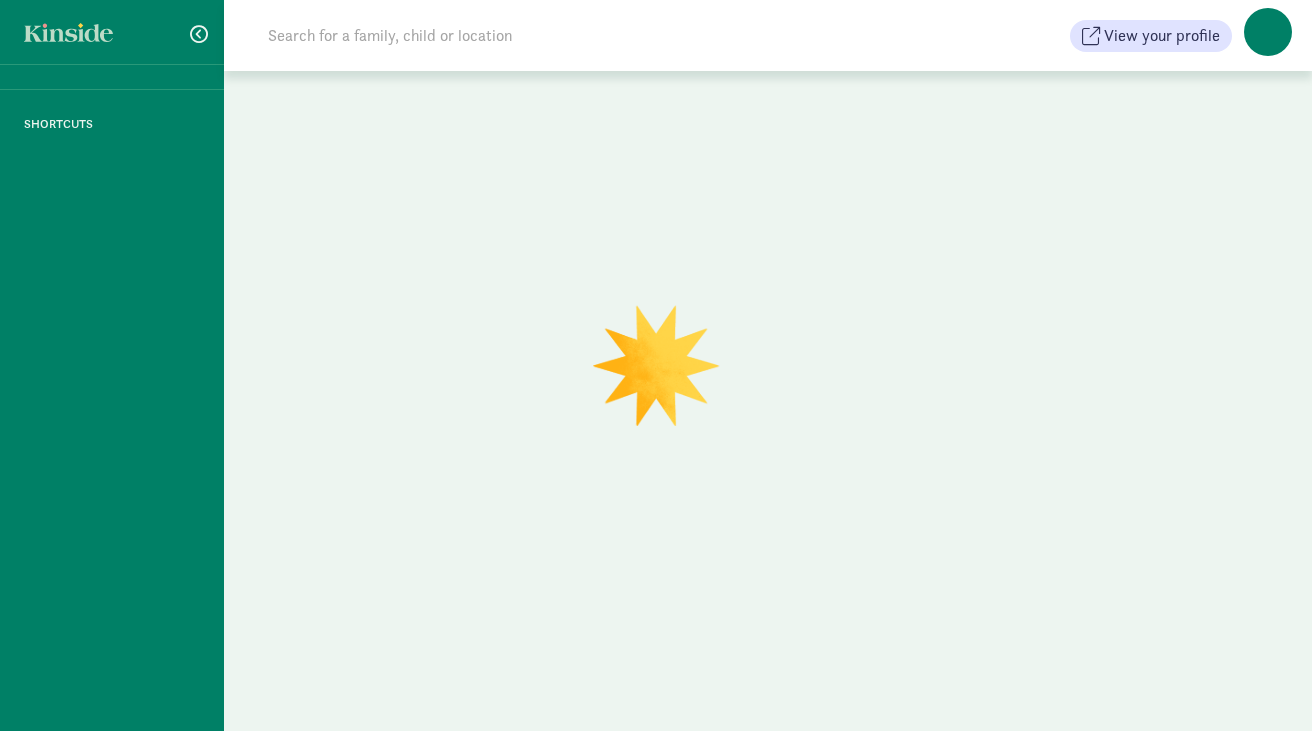 scroll, scrollTop: 0, scrollLeft: 0, axis: both 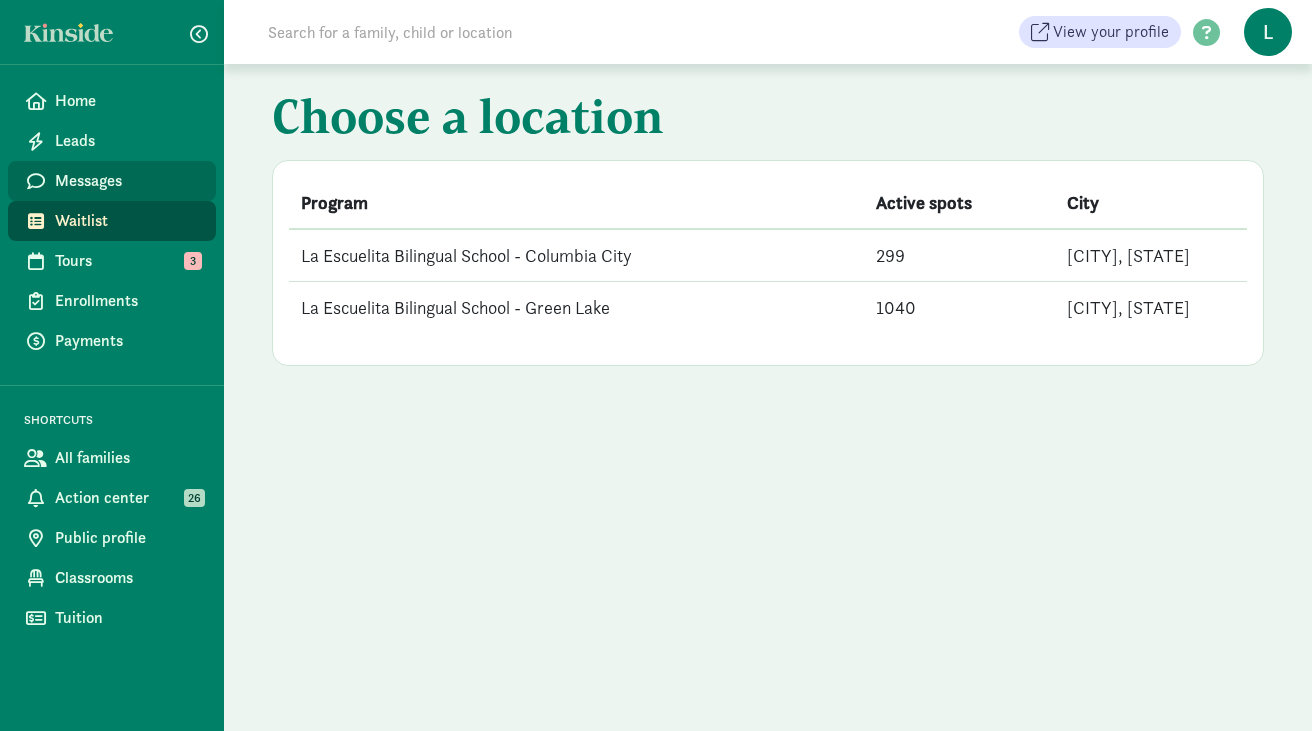 click on "Messages" at bounding box center (127, 181) 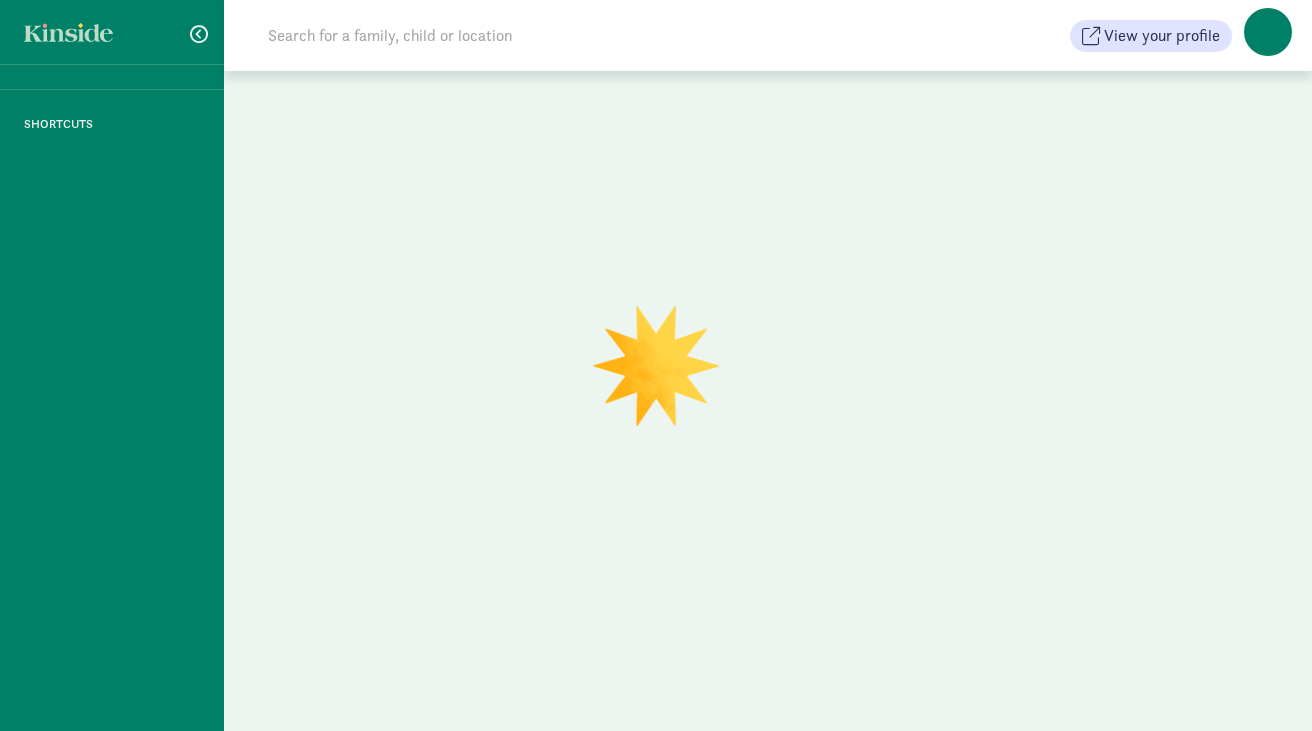 scroll, scrollTop: 0, scrollLeft: 0, axis: both 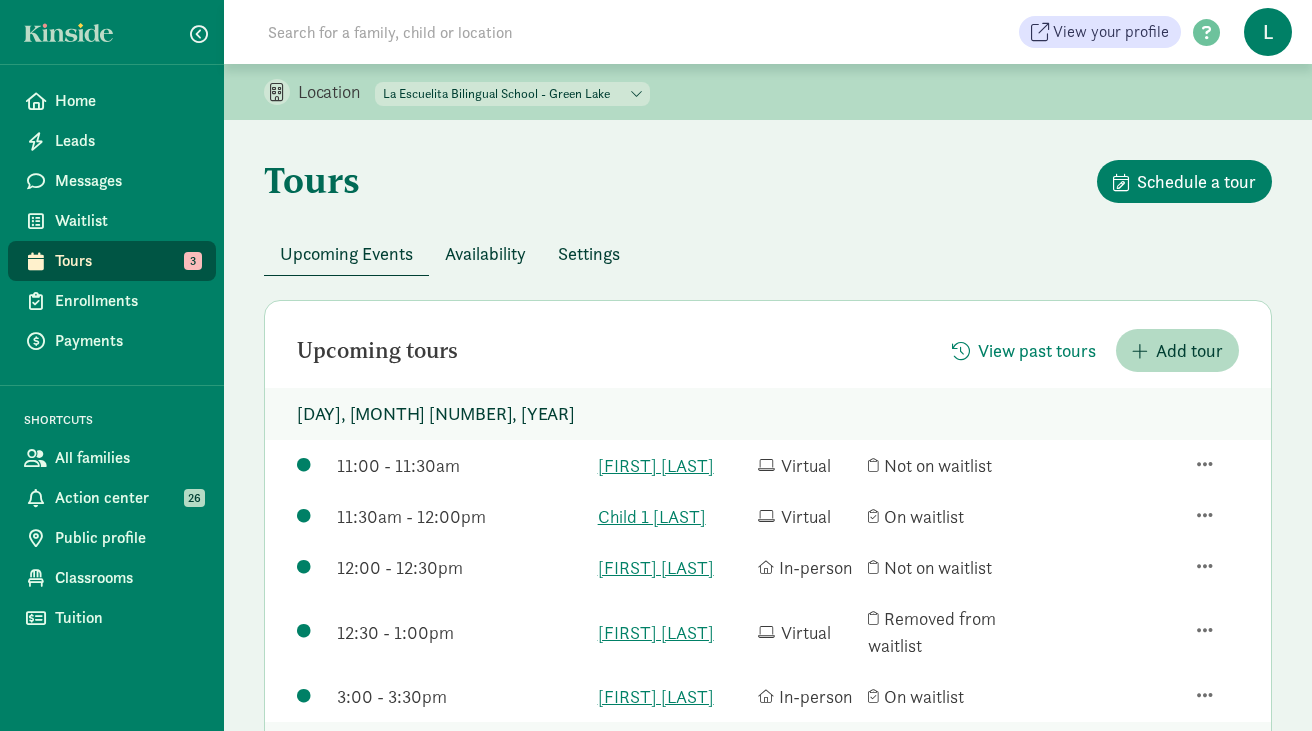 click on "La Escuelita Bilingual School - Columbia City La Escuelita Bilingual School - Green Lake" at bounding box center (512, 94) 